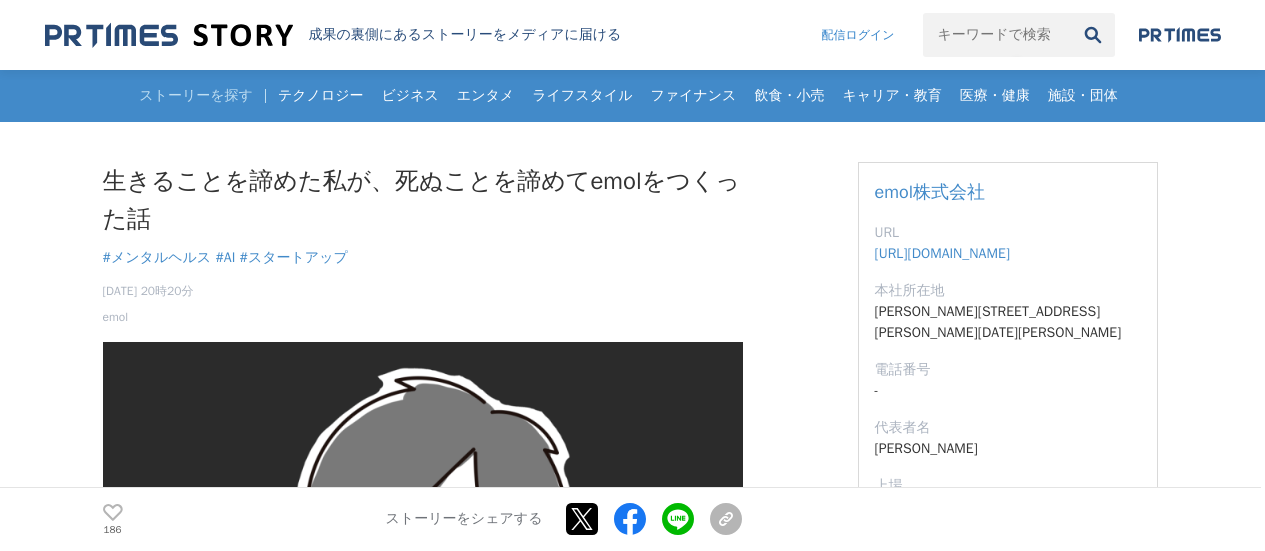 scroll, scrollTop: 0, scrollLeft: 0, axis: both 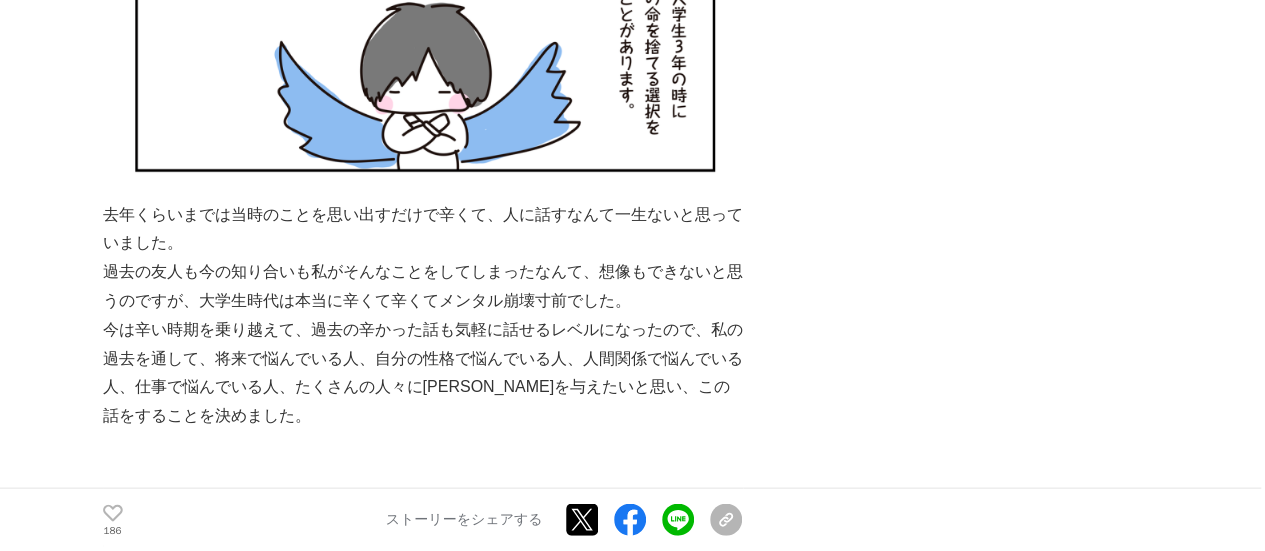click on "生きることを諦めた私が、死ぬことを諦めてemolをつくった話
メンタルヘルス
#メンタルヘルス
#AI
#スタートアップ
186" at bounding box center [632, 10702] 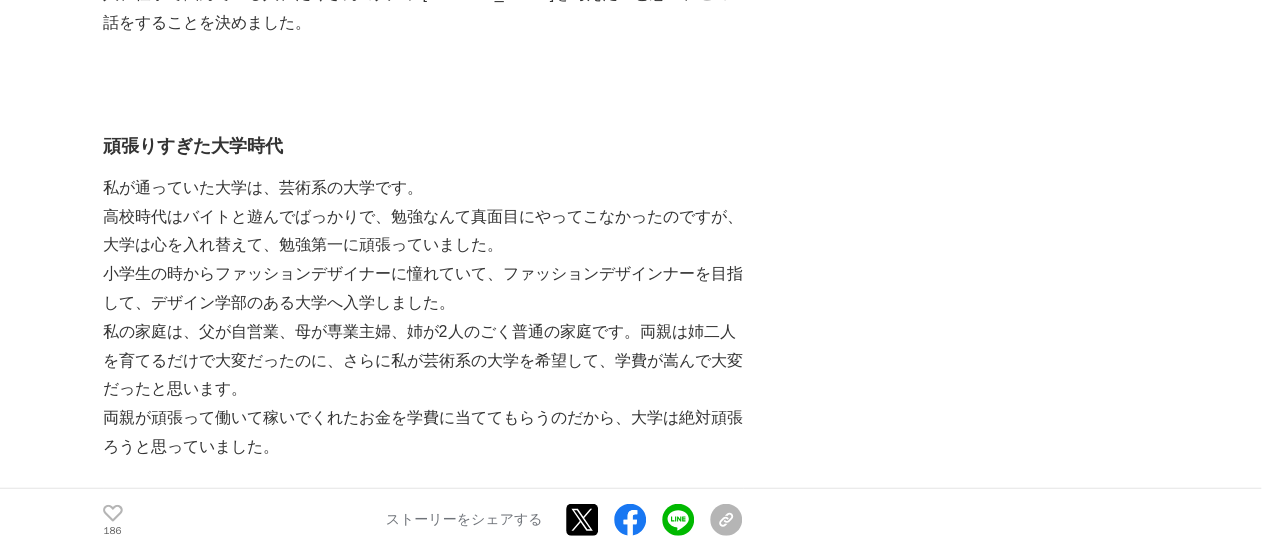 scroll, scrollTop: 2366, scrollLeft: 0, axis: vertical 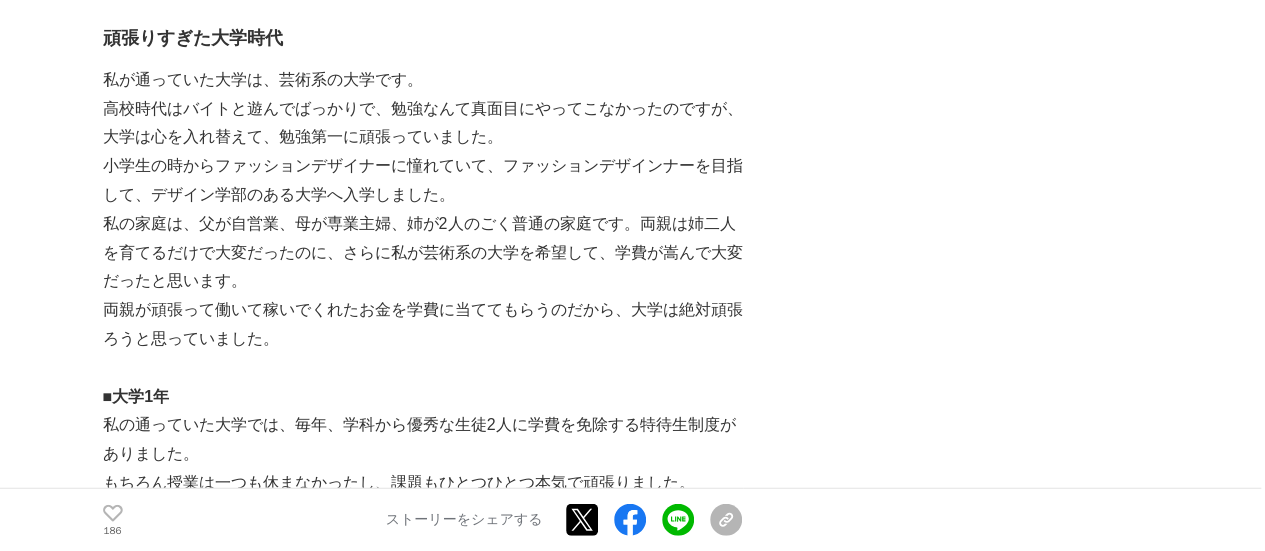 click on "私が通っていた大学は、芸術系の大学です。" at bounding box center (423, 80) 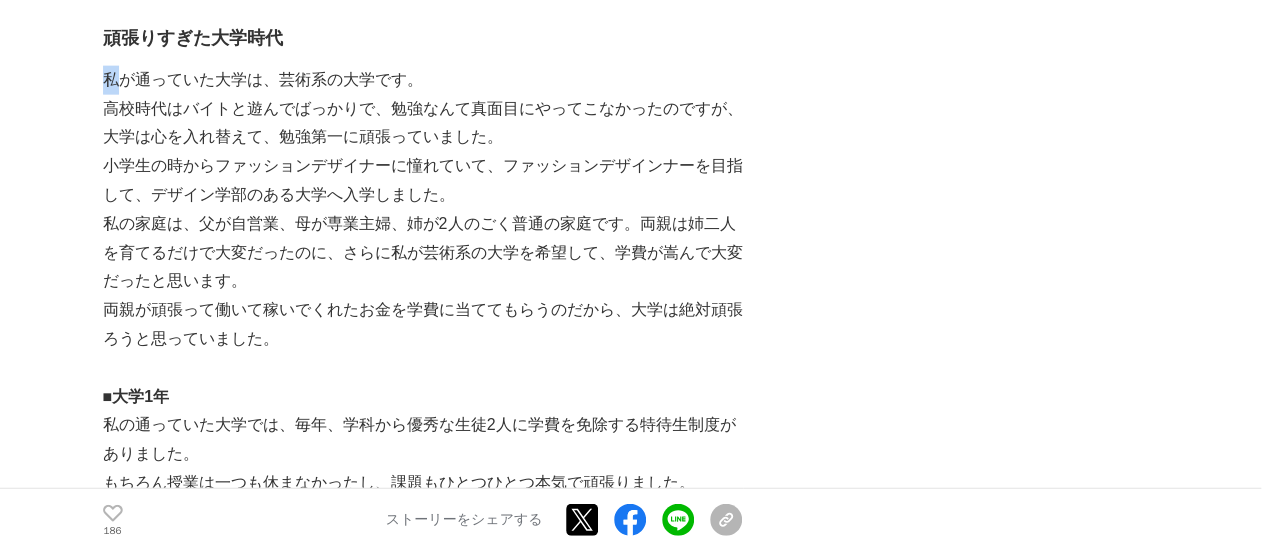 click on "私が通っていた大学は、芸術系の大学です。" at bounding box center [423, 80] 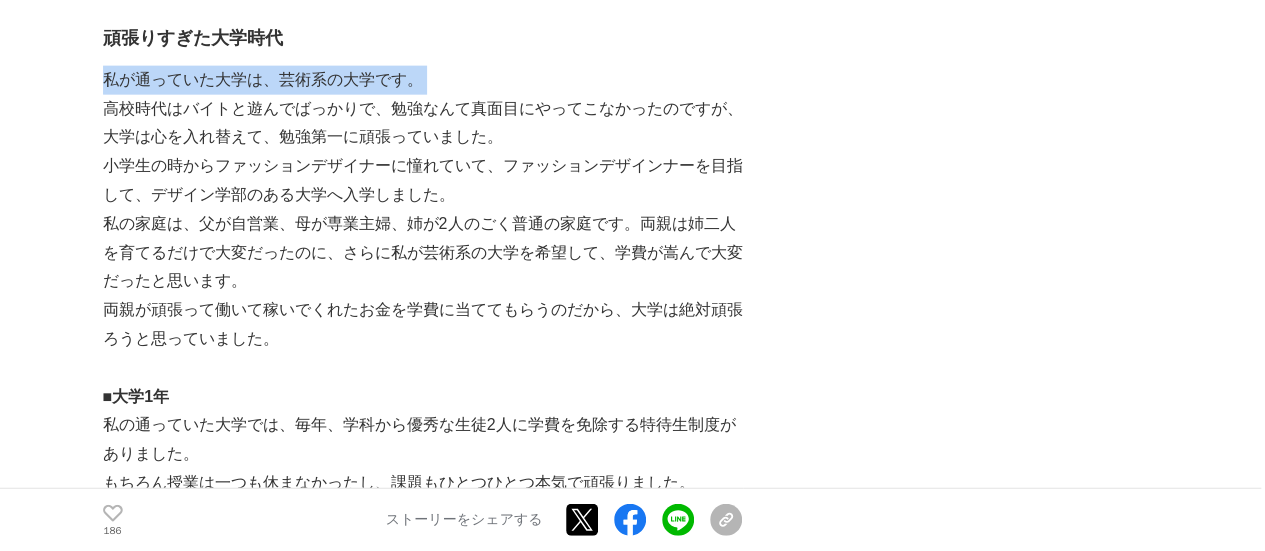 click on "私が通っていた大学は、芸術系の大学です。" at bounding box center [423, 80] 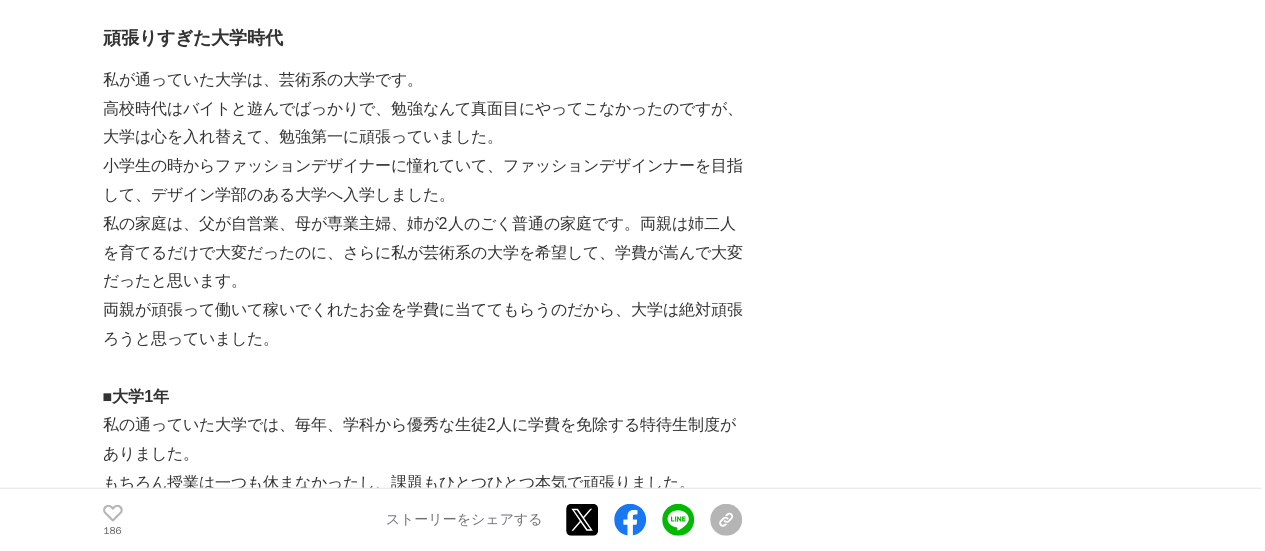 click on "生きることを諦めた私が、死ぬことを諦めてemolをつくった話
メンタルヘルス
#メンタルヘルス
#AI
#スタートアップ
186" at bounding box center [632, 10202] 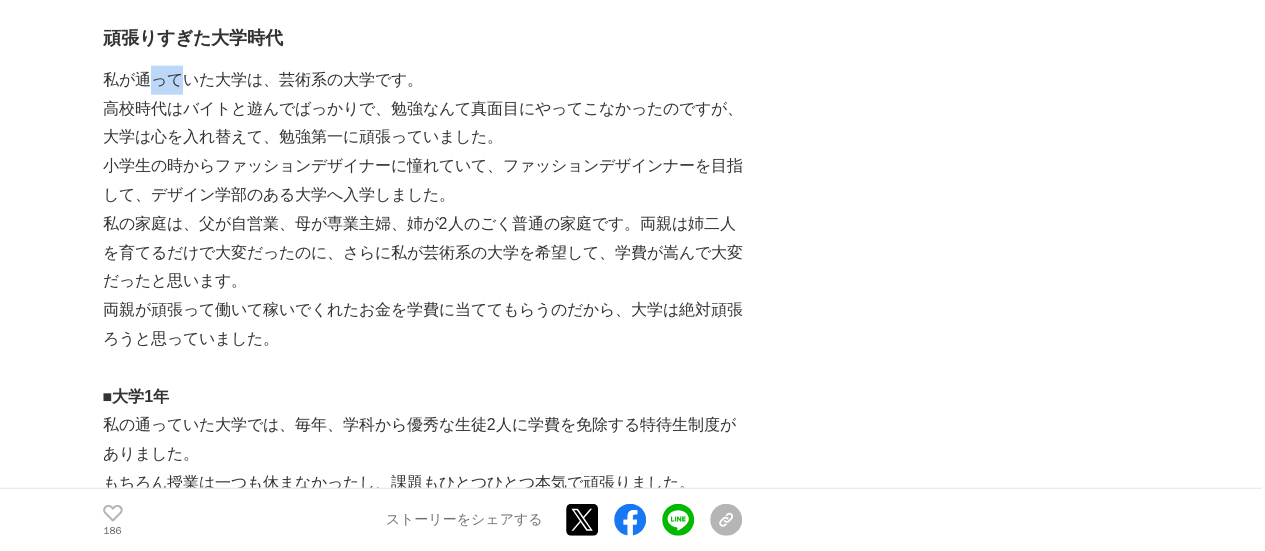 click on "最近、なぜメンタルヘルスの領域に事業をしているのか聞かれることが増えたので、この機会に書かせていただこうと思いました。 私は[DATE]の3月に会社を立ち上げ、emolというメンタルヘルスを取り扱うサービスを運営しています。 元々は心理学分野の人間ではないのですが、過去の暗い経験から、メンタルヘルスは私にとってとても課題感のある分野です。 過去の私は、かなり豆腐メンタルだったのですが、自分でいろいろ試行錯誤して自身のメンタルケアに向き合ってきました。 [DATE]までの私は、人前で話すことがすっごい苦手で、COOに人前で話す役割を押し付けていたのですが、[DATE]は起業家としてしっかりと人前で話し、emolについてプレゼンできるくらいには成長しました。 かなり長くなります。。。 私の秘密 頑張りすぎた大学時代 ■大学1年" at bounding box center (423, 9674) 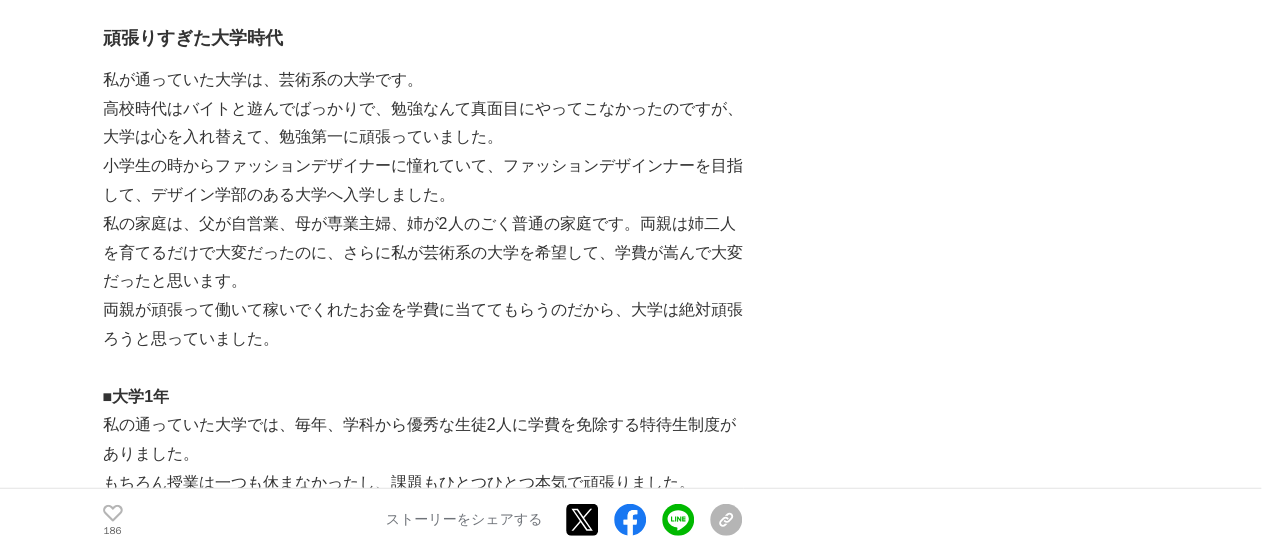 click on "私が通っていた大学は、芸術系の大学です。" at bounding box center [423, 80] 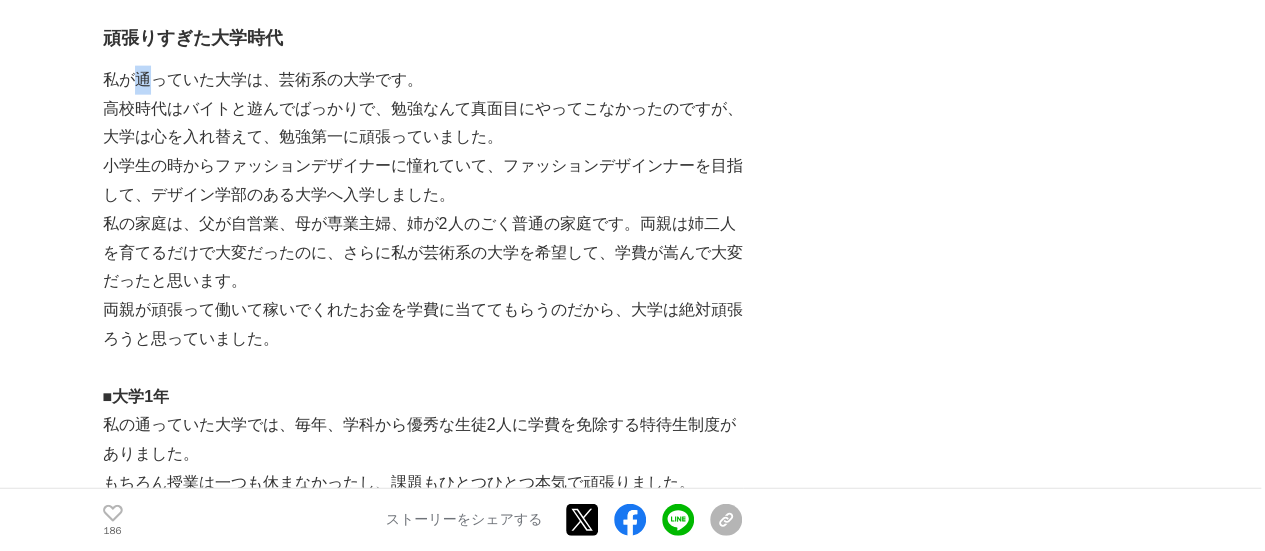 click on "私が通っていた大学は、芸術系の大学です。" at bounding box center (423, 80) 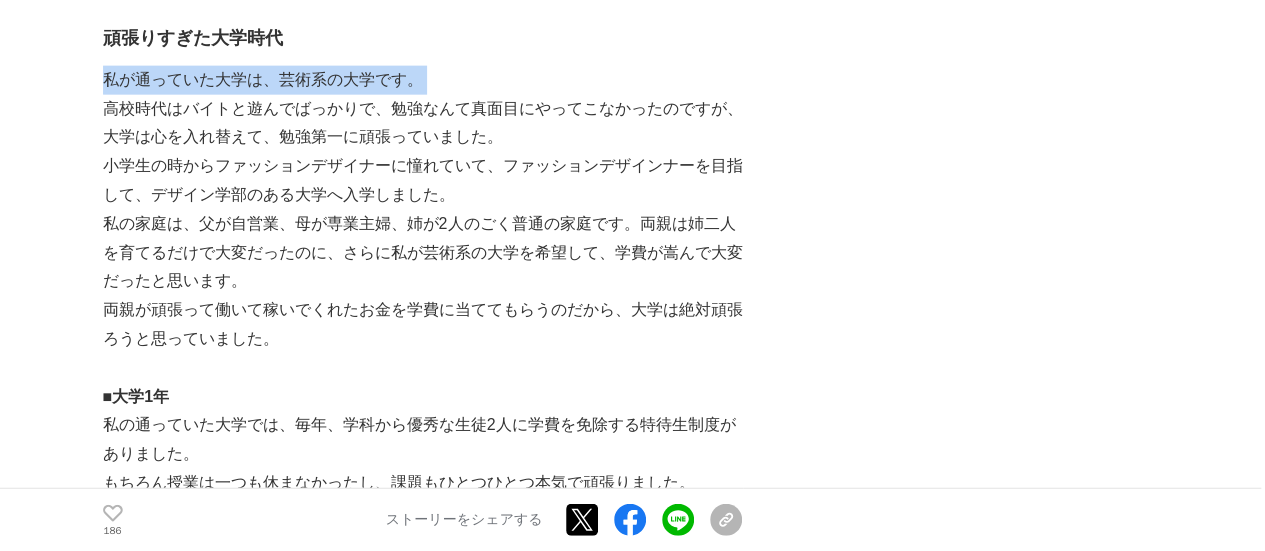 click on "私が通っていた大学は、芸術系の大学です。" at bounding box center (423, 80) 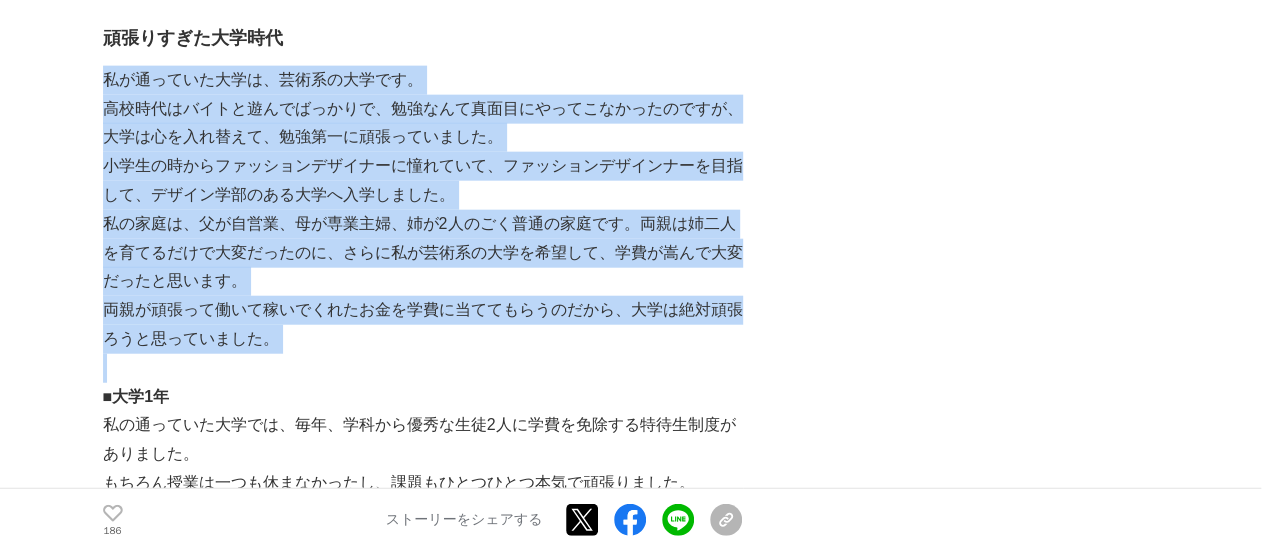 drag, startPoint x: 134, startPoint y: 77, endPoint x: 272, endPoint y: 335, distance: 292.58844 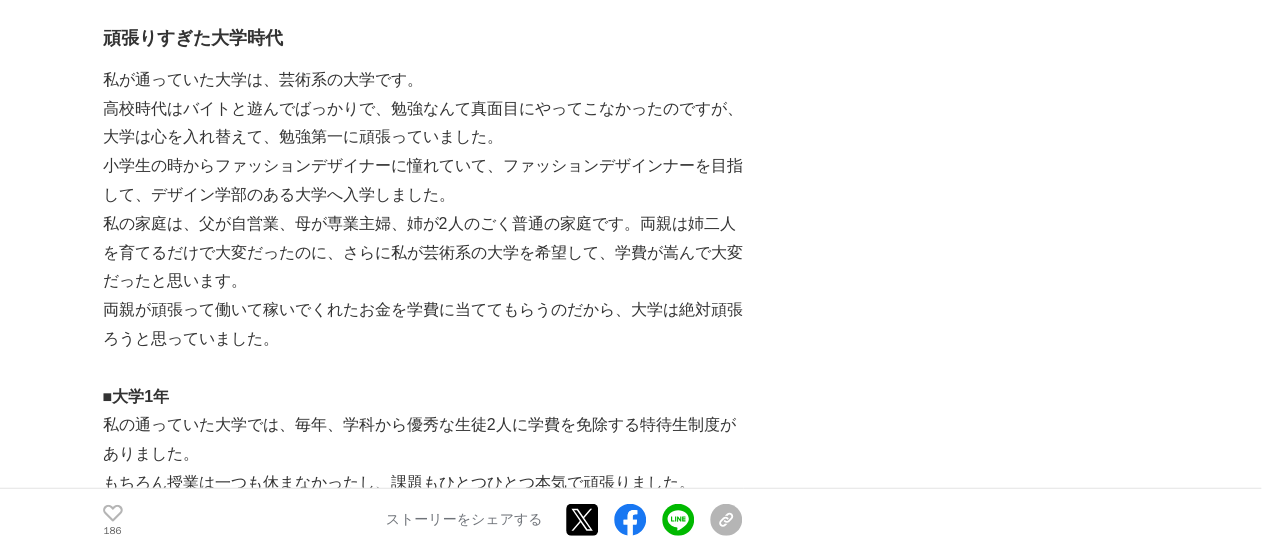 click on "生きることを諦めた私が、死ぬことを諦めてemolをつくった話
メンタルヘルス
#メンタルヘルス
#AI
#スタートアップ
186" at bounding box center [632, 10202] 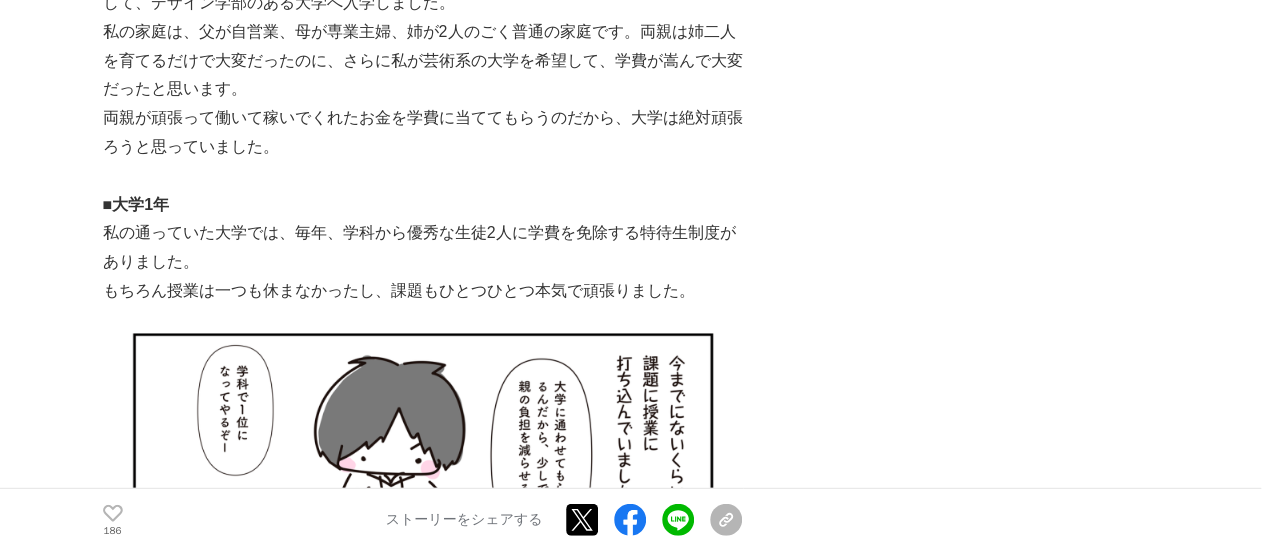 scroll, scrollTop: 2666, scrollLeft: 0, axis: vertical 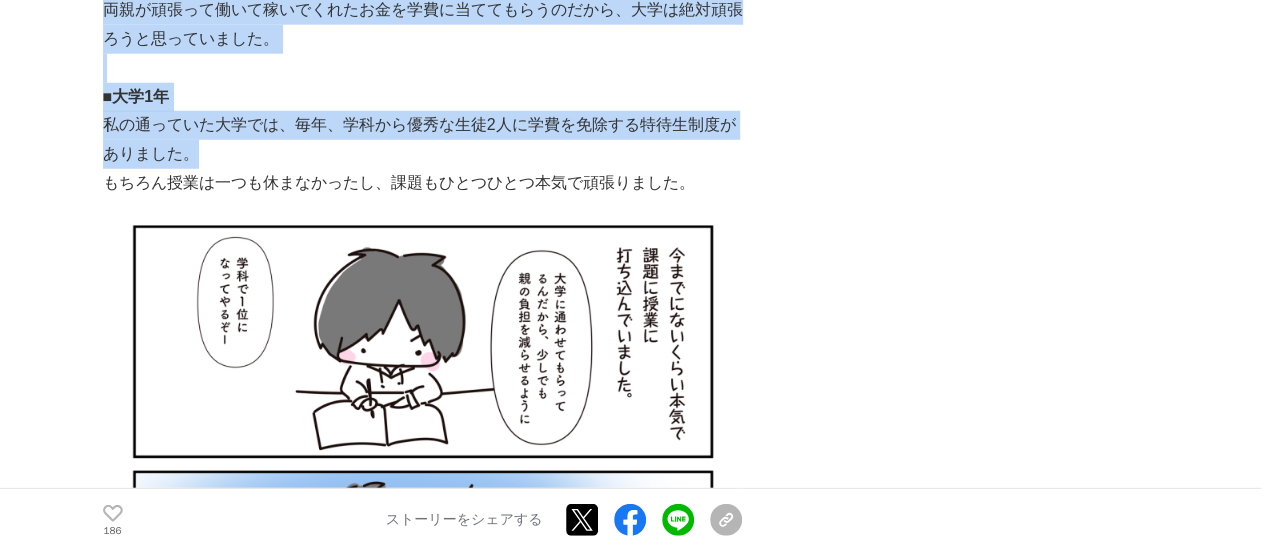 drag, startPoint x: 82, startPoint y: 121, endPoint x: 340, endPoint y: 170, distance: 262.61188 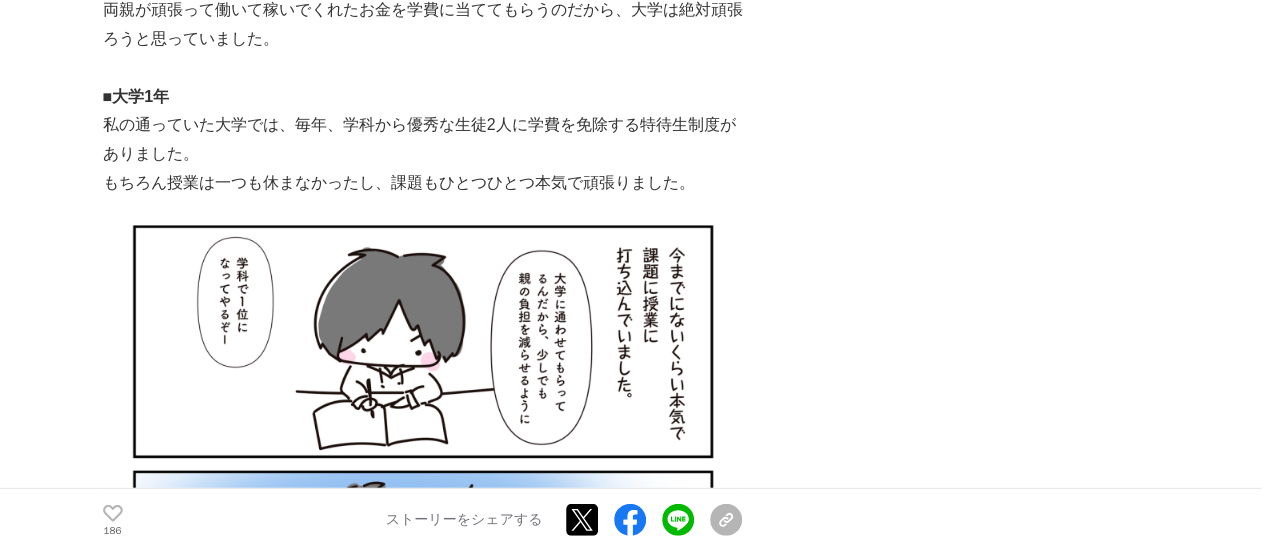 click on "生きることを諦めた私が、死ぬことを諦めてemolをつくった話
メンタルヘルス
#メンタルヘルス
#AI
#スタートアップ
186" at bounding box center (632, 9902) 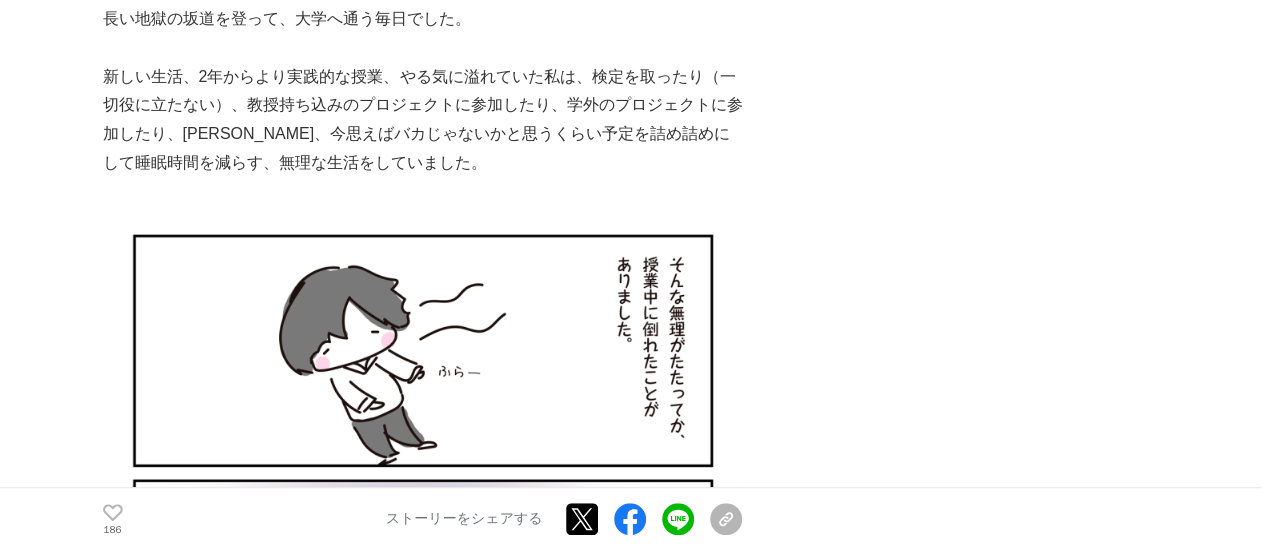 scroll, scrollTop: 4166, scrollLeft: 0, axis: vertical 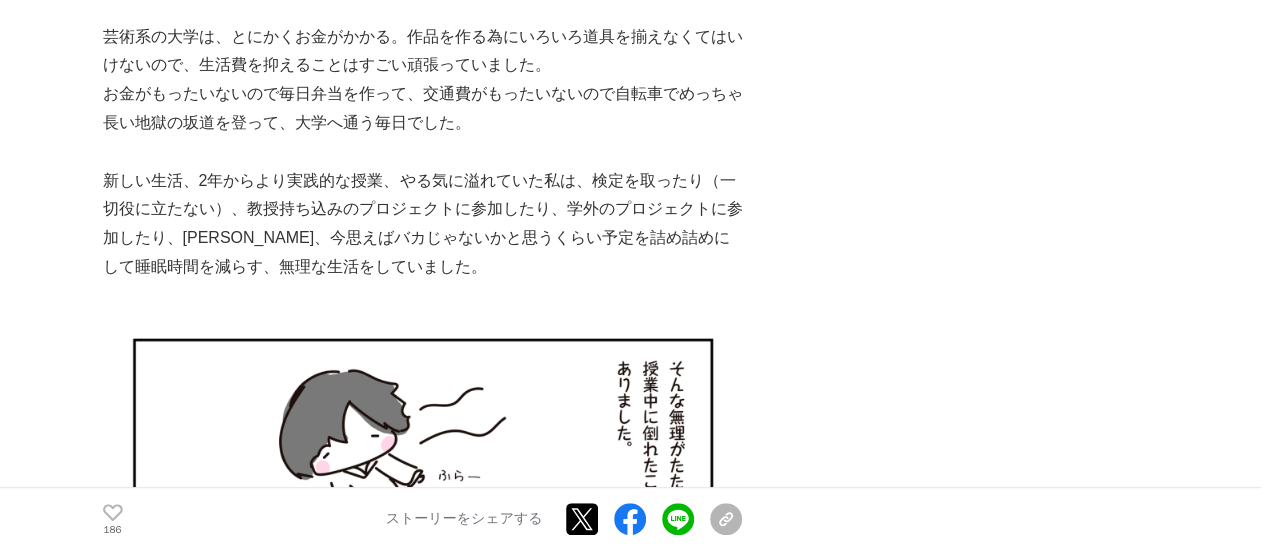 click on "新しい生活、2年からより実践的な授業、やる気に溢れていた私は、検定を取ったり（一切役に立たない）、教授持ち込みのプロジェクトに参加したり、学外のプロジェクトに参加したり、[PERSON_NAME]、今思えばバカじゃないかと思うくらい予定を詰め詰めにして睡眠時間を減らす、無理な生活をしていました。" at bounding box center (423, 224) 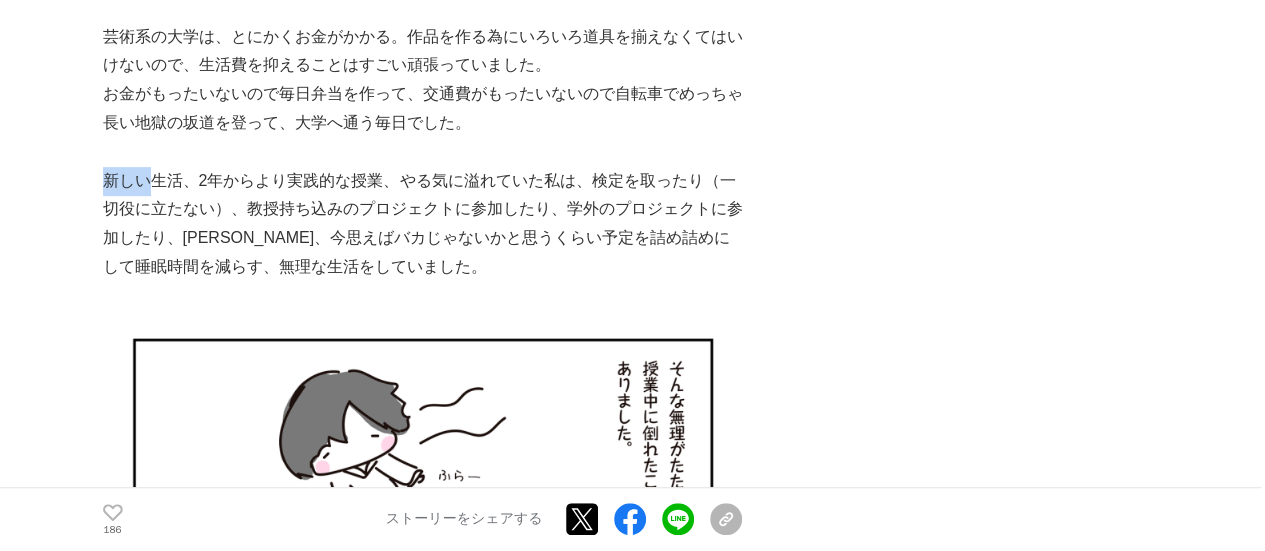 click on "新しい生活、2年からより実践的な授業、やる気に溢れていた私は、検定を取ったり（一切役に立たない）、教授持ち込みのプロジェクトに参加したり、学外のプロジェクトに参加したり、[PERSON_NAME]、今思えばバカじゃないかと思うくらい予定を詰め詰めにして睡眠時間を減らす、無理な生活をしていました。" at bounding box center [423, 224] 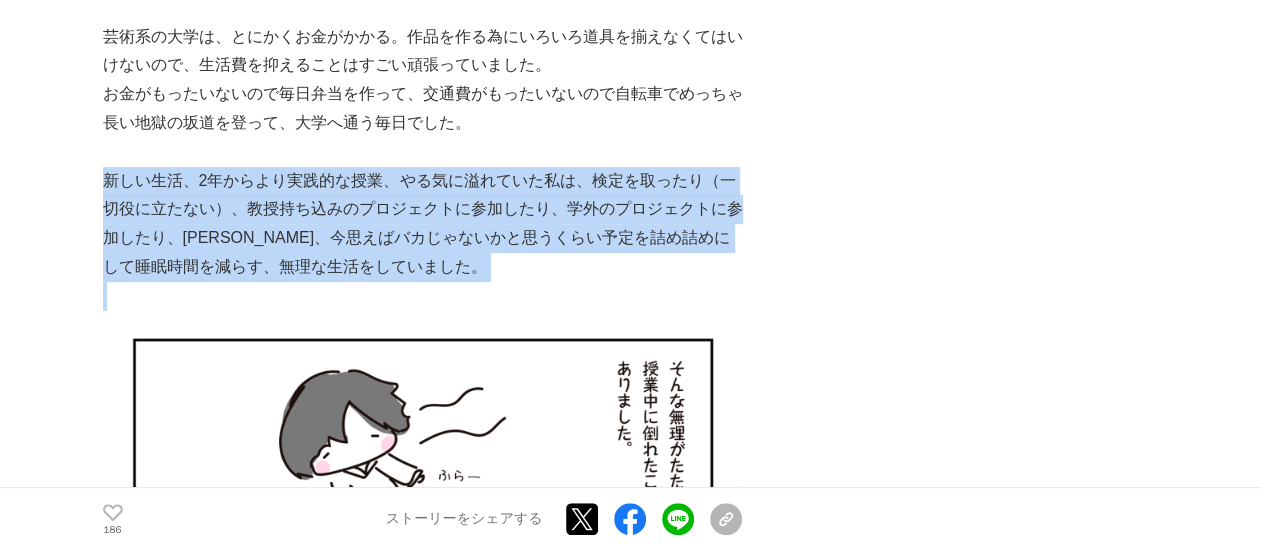 click on "新しい生活、2年からより実践的な授業、やる気に溢れていた私は、検定を取ったり（一切役に立たない）、教授持ち込みのプロジェクトに参加したり、学外のプロジェクトに参加したり、[PERSON_NAME]、今思えばバカじゃないかと思うくらい予定を詰め詰めにして睡眠時間を減らす、無理な生活をしていました。" at bounding box center [423, 224] 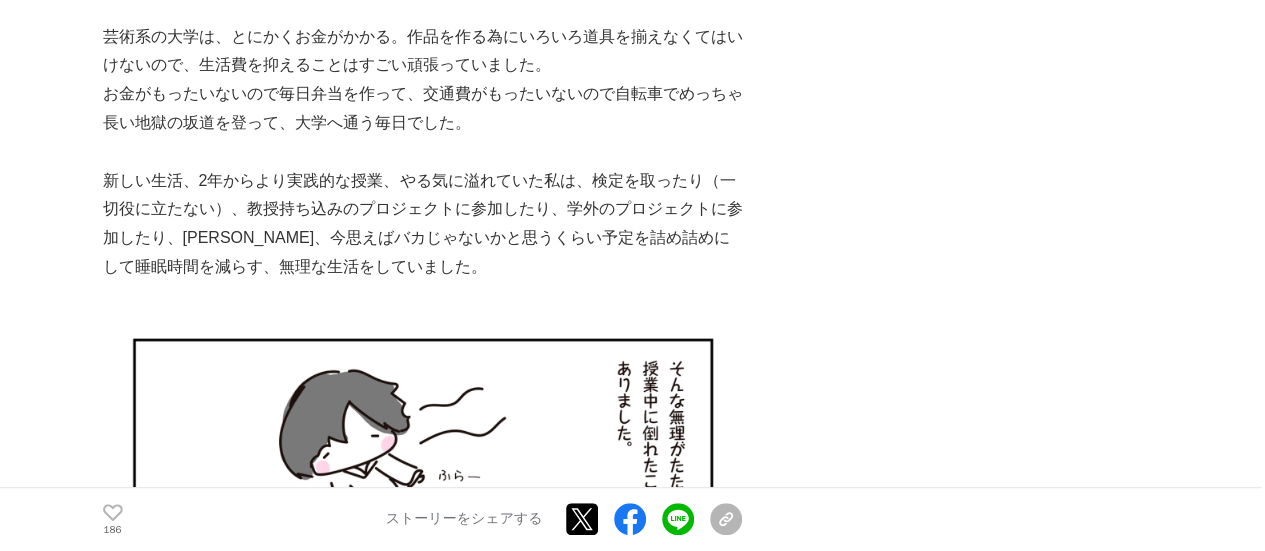 click on "生きることを諦めた私が、死ぬことを諦めてemolをつくった話
メンタルヘルス
#メンタルヘルス
#AI
#スタートアップ
186" at bounding box center [632, 8402] 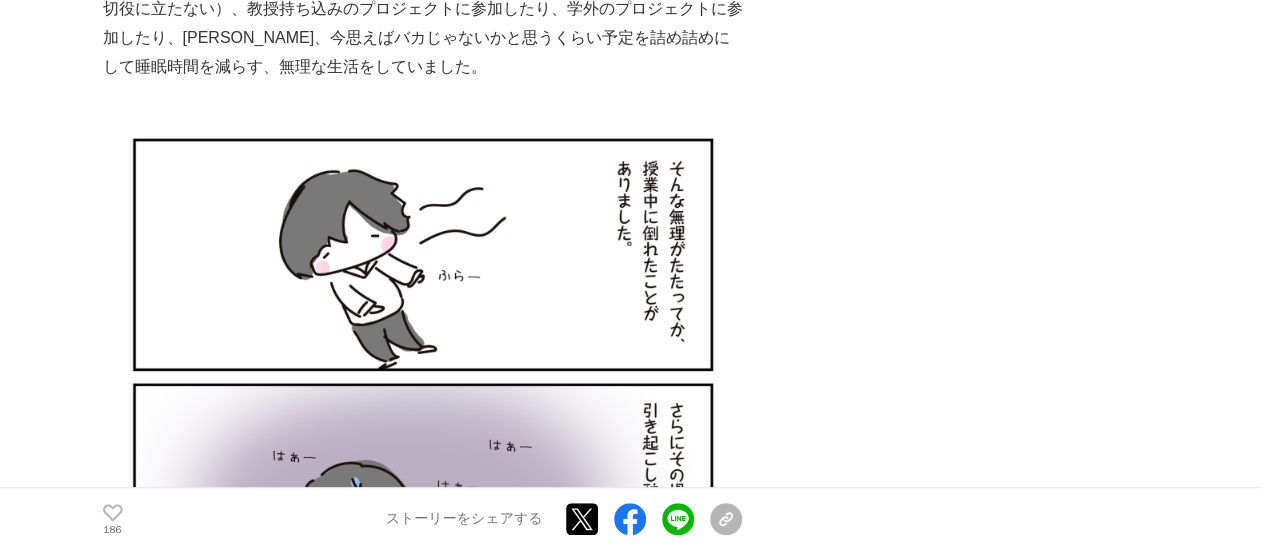 scroll, scrollTop: 4566, scrollLeft: 0, axis: vertical 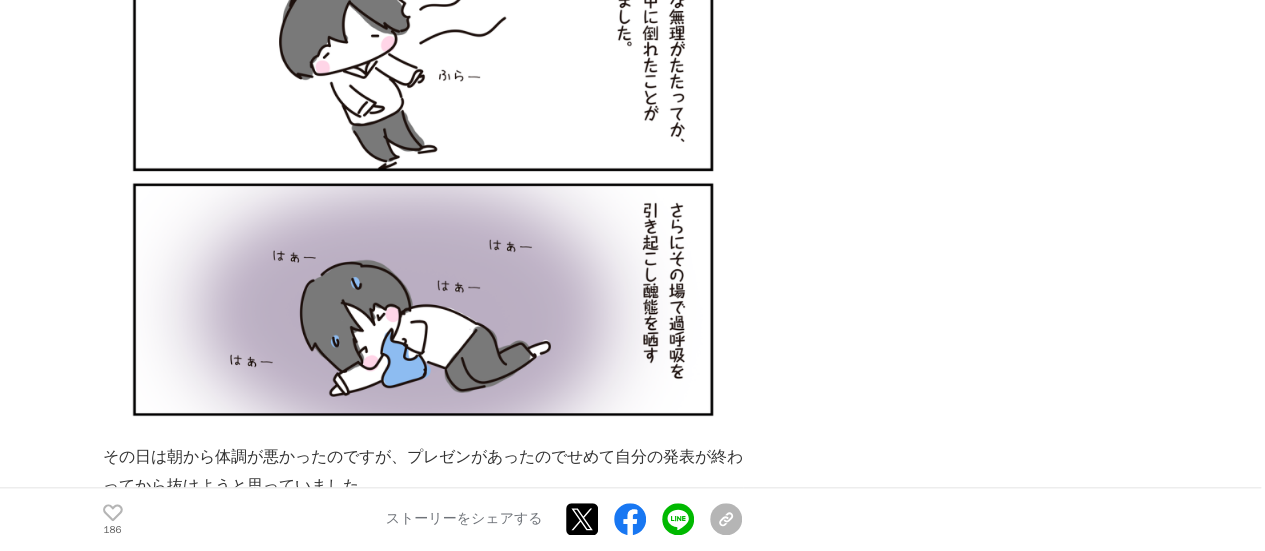 click on "生きることを諦めた私が、死ぬことを諦めてemolをつくった話
メンタルヘルス
#メンタルヘルス
#AI
#スタートアップ
186" at bounding box center [632, 8002] 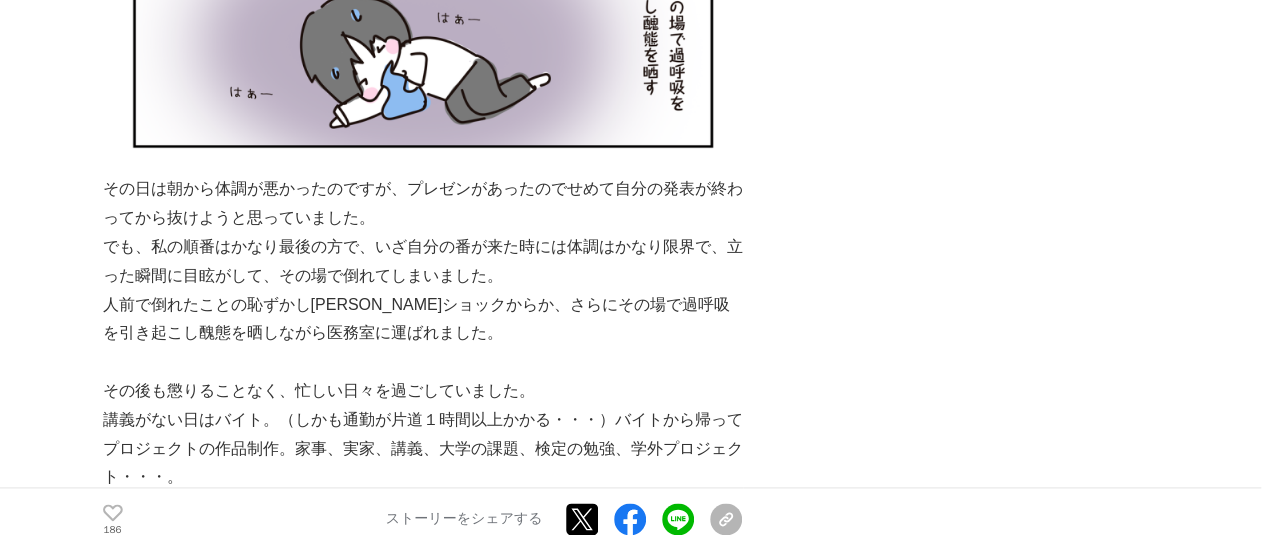 scroll, scrollTop: 4866, scrollLeft: 0, axis: vertical 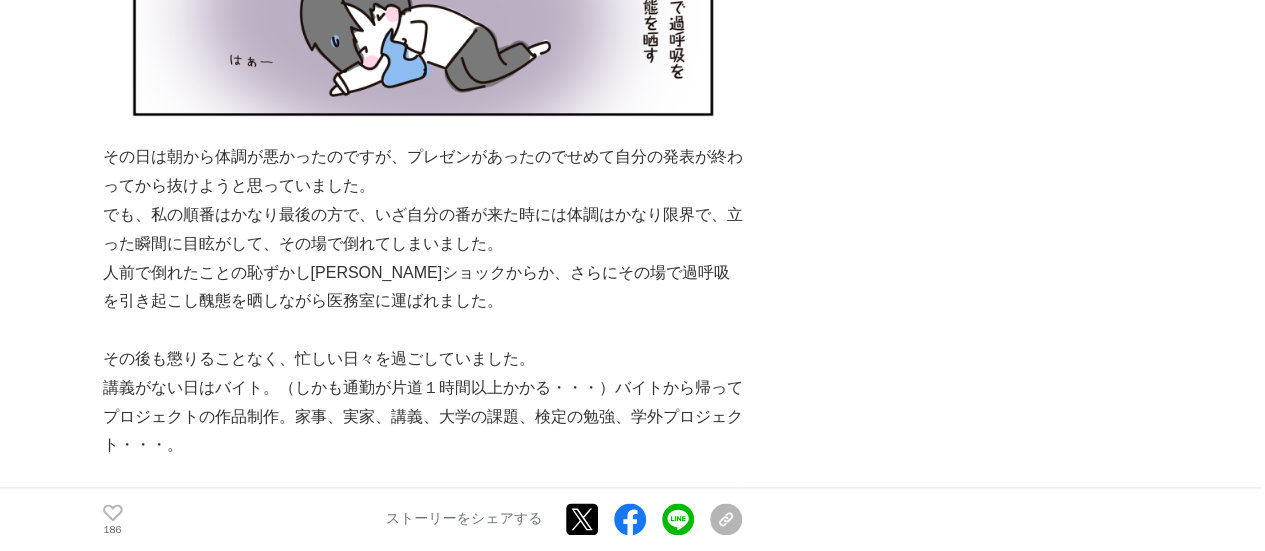 click on "生きることを諦めた私が、死ぬことを諦めてemolをつくった話
メンタルヘルス
#メンタルヘルス
#AI
#スタートアップ
186" at bounding box center [632, 7702] 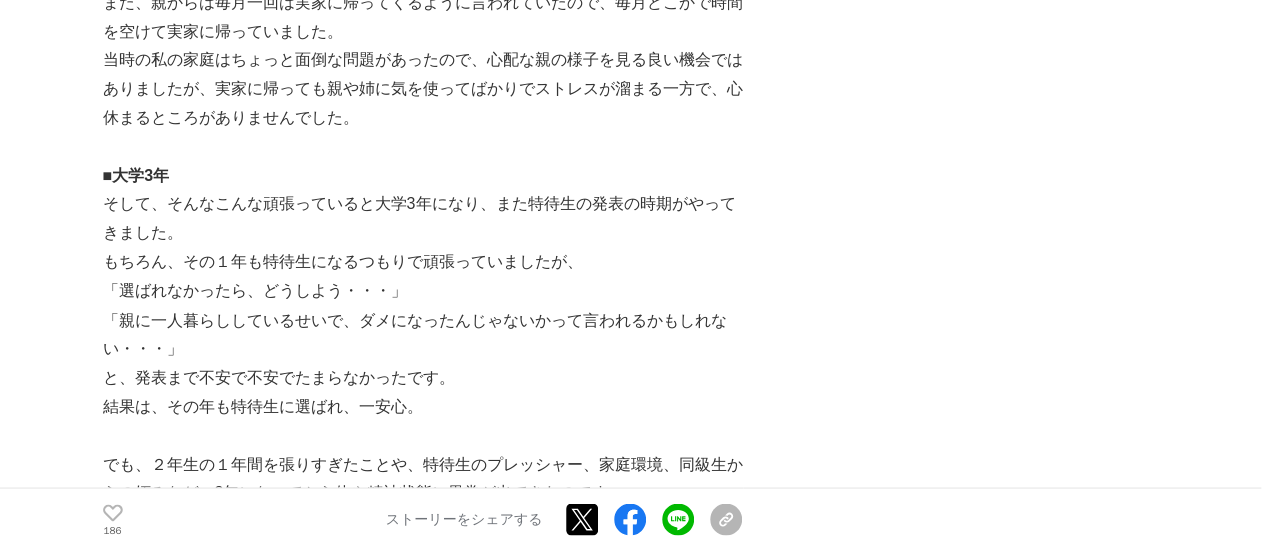 scroll, scrollTop: 5466, scrollLeft: 0, axis: vertical 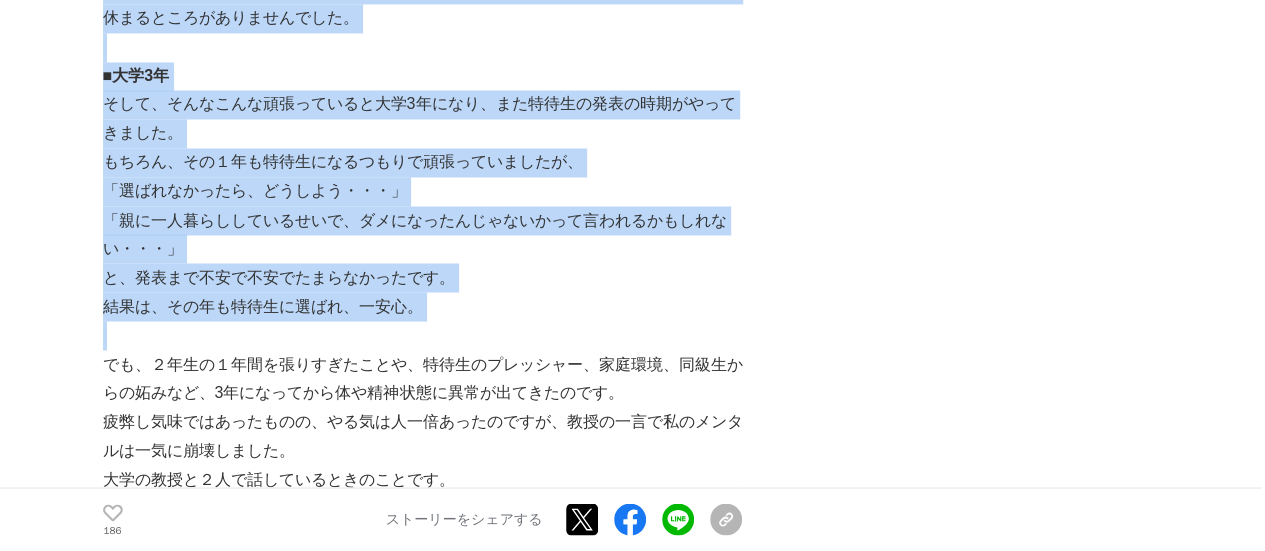drag, startPoint x: 86, startPoint y: 101, endPoint x: 462, endPoint y: 339, distance: 444.9944 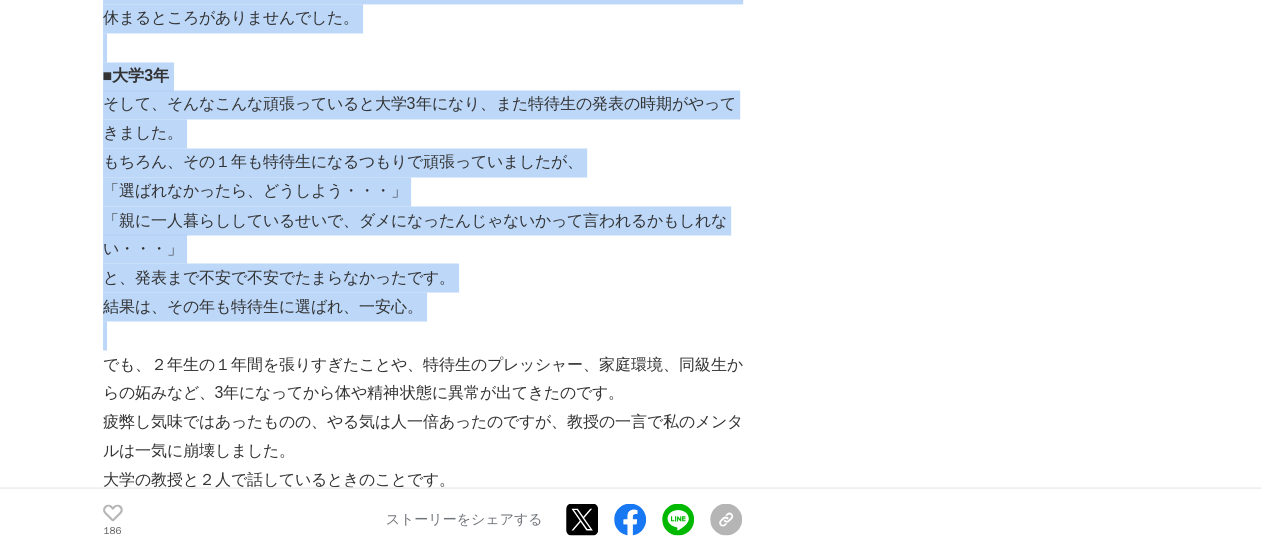drag, startPoint x: 414, startPoint y: 313, endPoint x: 334, endPoint y: 253, distance: 100 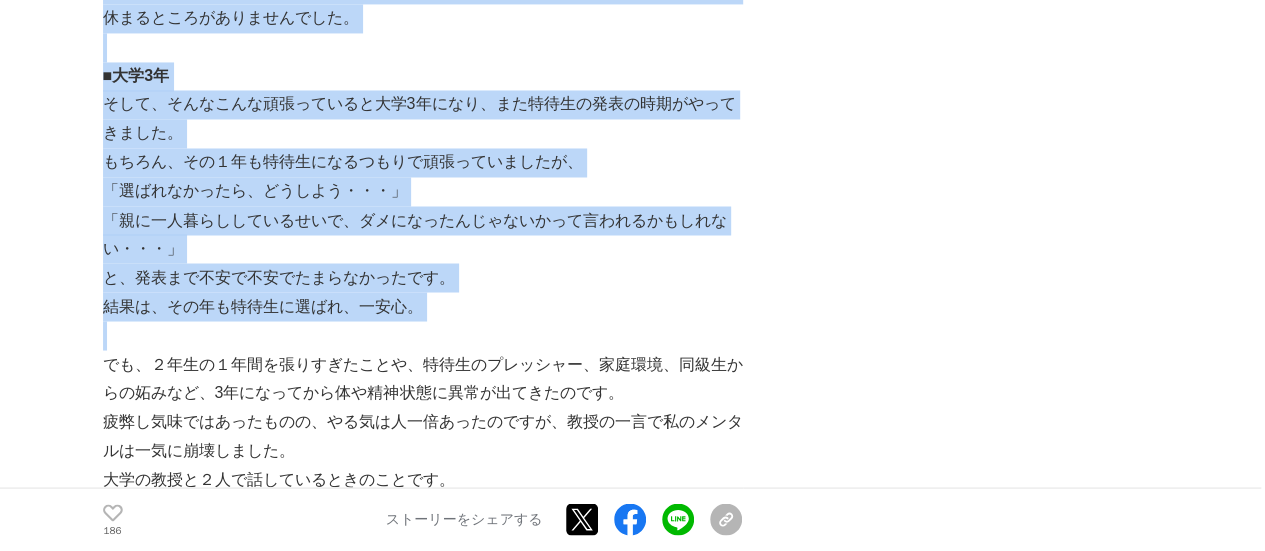 click on "そして、そんなこんな頑張っていると大学3年になり、また特待生の発表の時期がやってきました。" at bounding box center [423, 119] 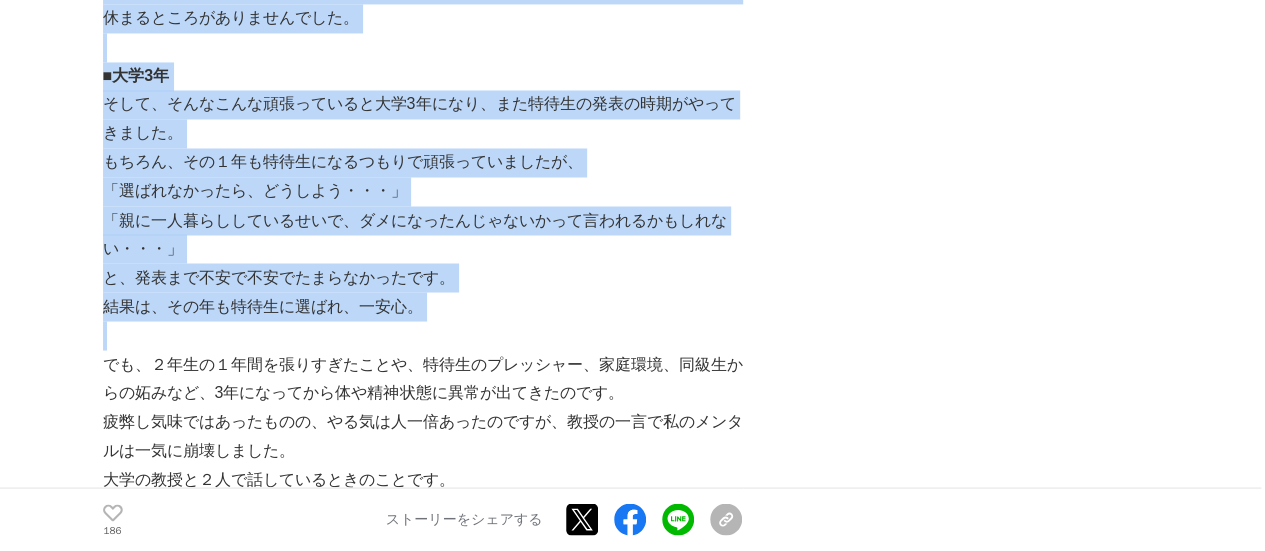 drag, startPoint x: 90, startPoint y: 79, endPoint x: 561, endPoint y: 323, distance: 530.4498 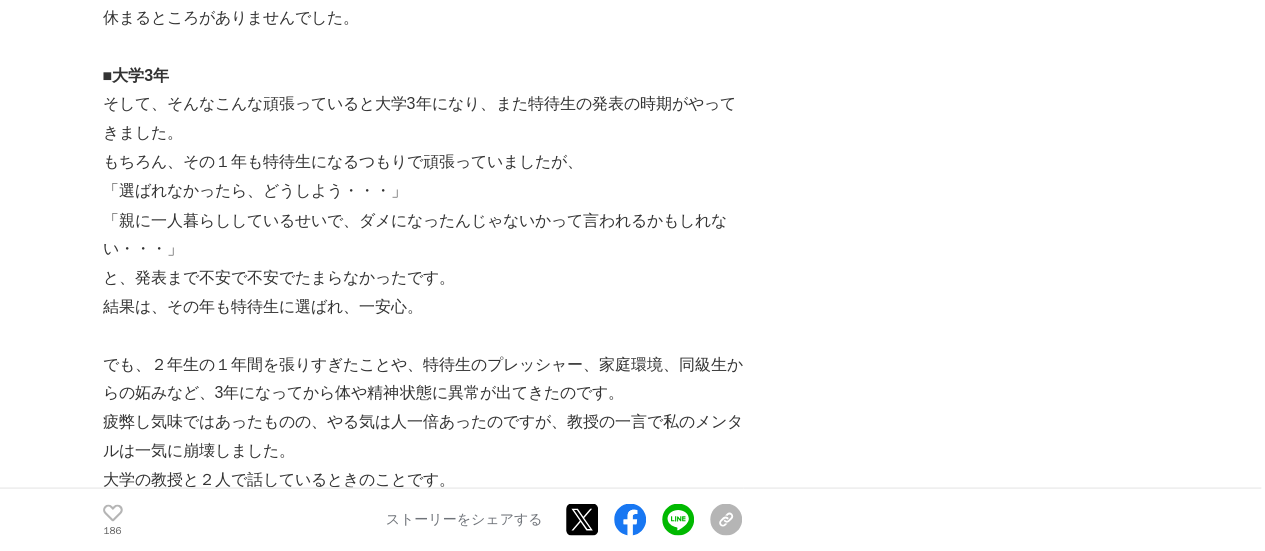 drag, startPoint x: 102, startPoint y: 61, endPoint x: 124, endPoint y: 83, distance: 31.112698 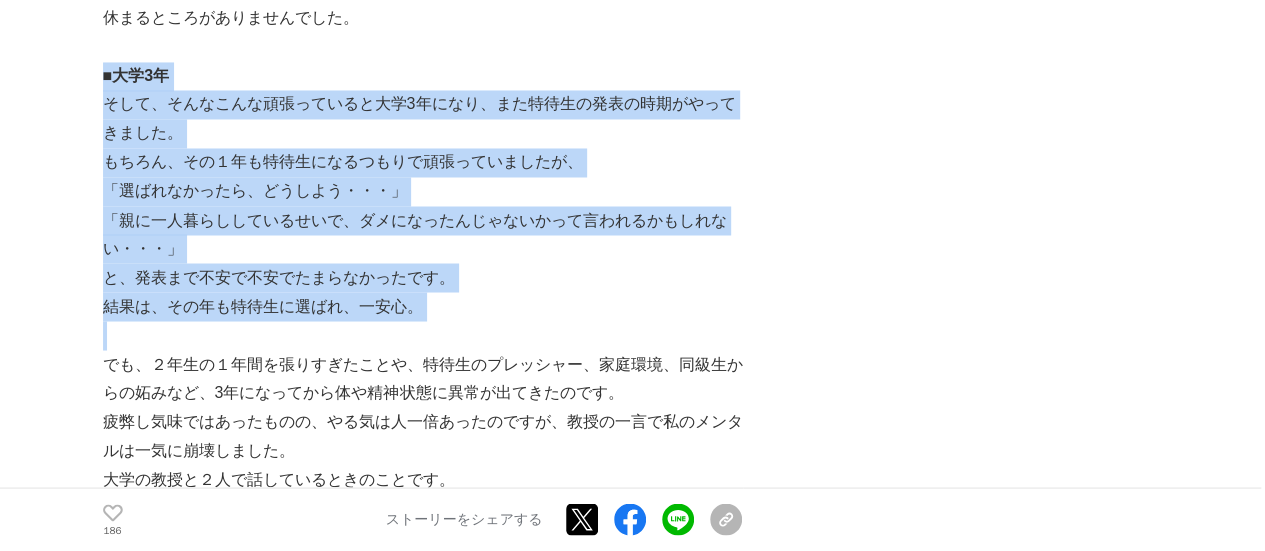 drag, startPoint x: 104, startPoint y: 81, endPoint x: 410, endPoint y: 323, distance: 390.12817 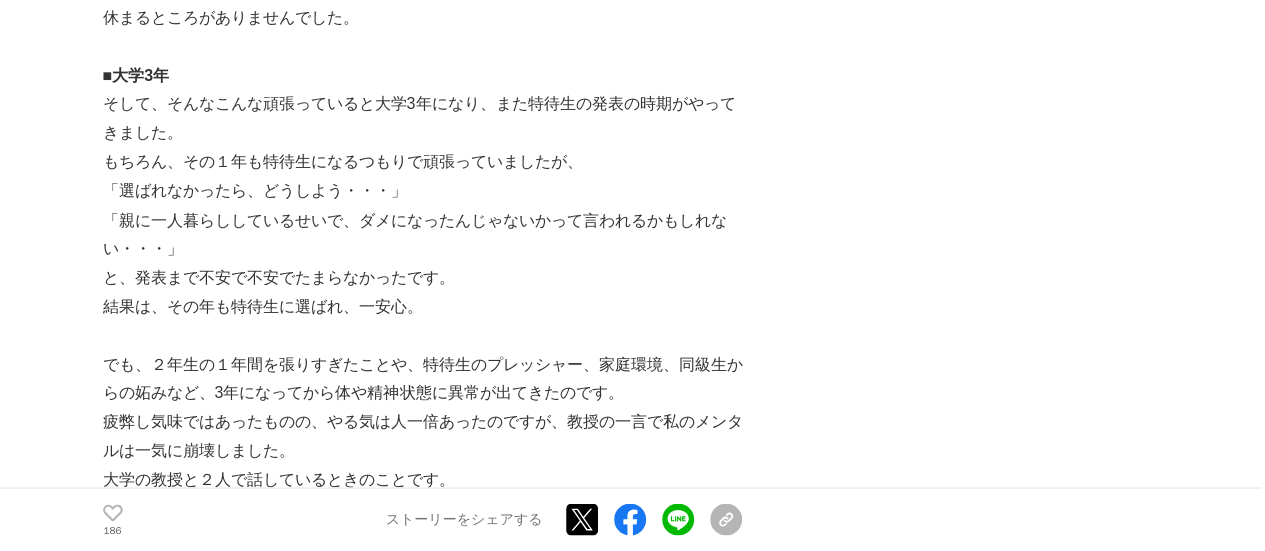 click on "生きることを諦めた私が、死ぬことを諦めてemolをつくった話
メンタルヘルス
#メンタルヘルス
#AI
#スタートアップ
186" at bounding box center (632, 7102) 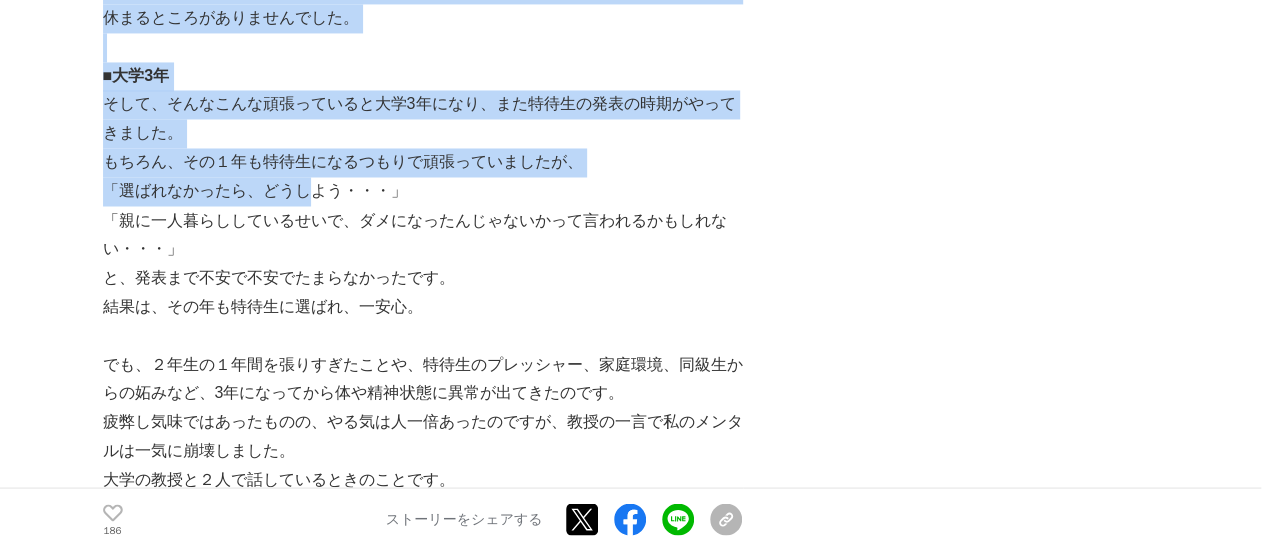 drag, startPoint x: 98, startPoint y: 77, endPoint x: 317, endPoint y: 201, distance: 251.66843 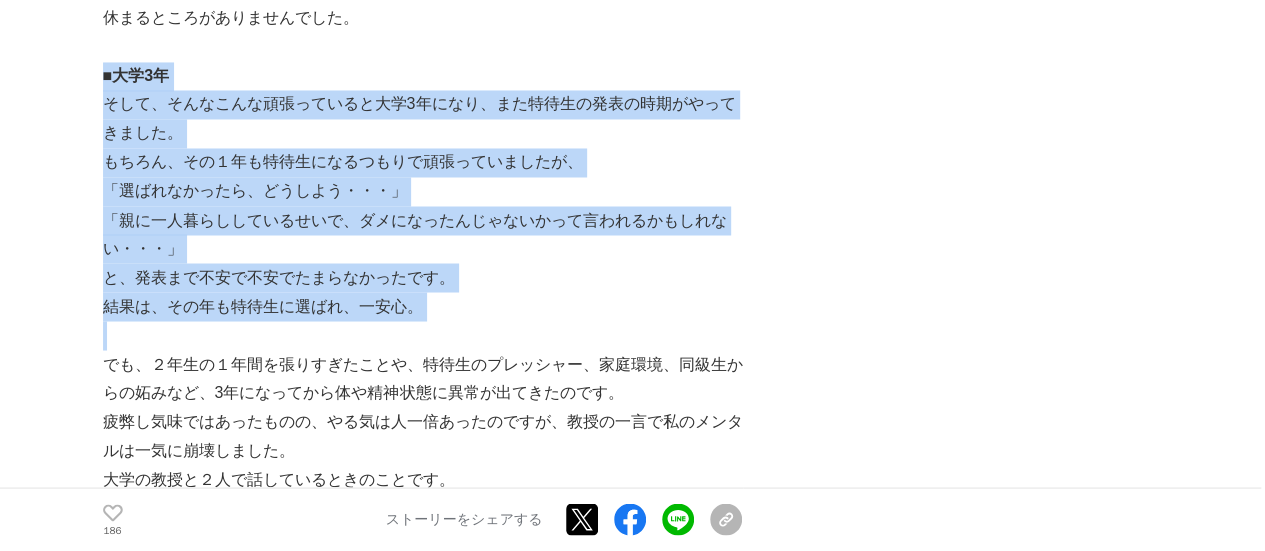 drag, startPoint x: 108, startPoint y: 83, endPoint x: 459, endPoint y: 335, distance: 432.09375 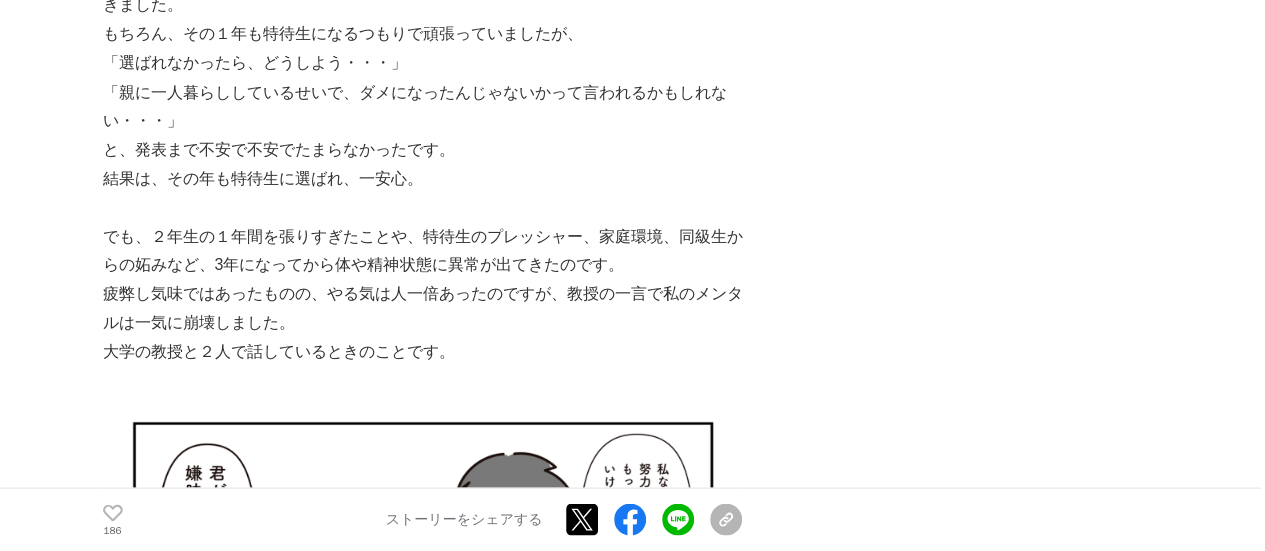 scroll, scrollTop: 5666, scrollLeft: 0, axis: vertical 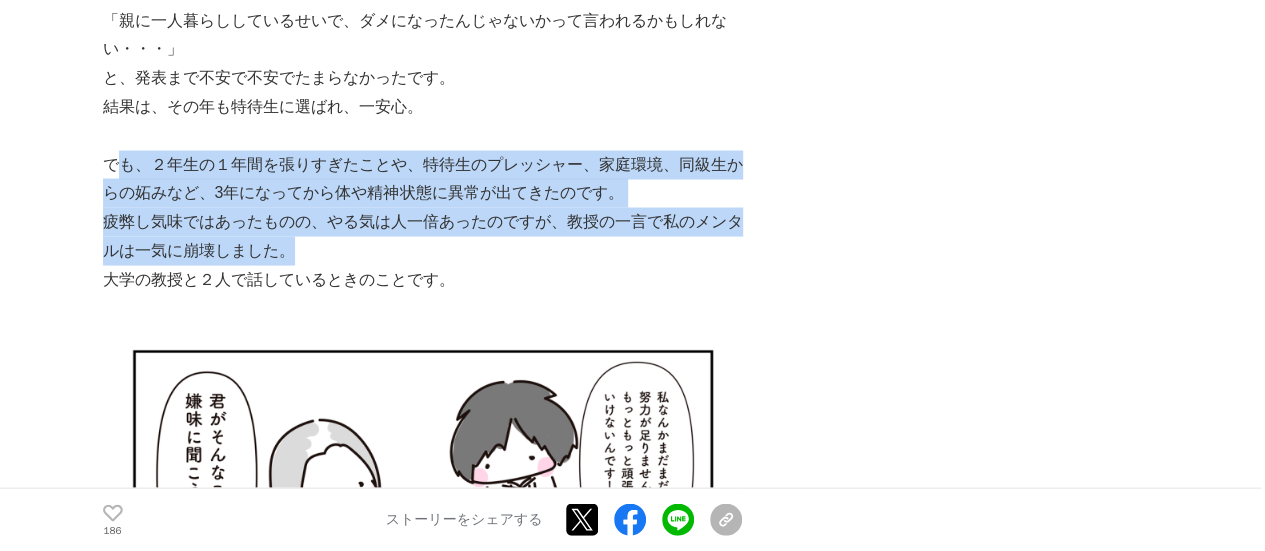 drag, startPoint x: 112, startPoint y: 169, endPoint x: 450, endPoint y: 260, distance: 350.0357 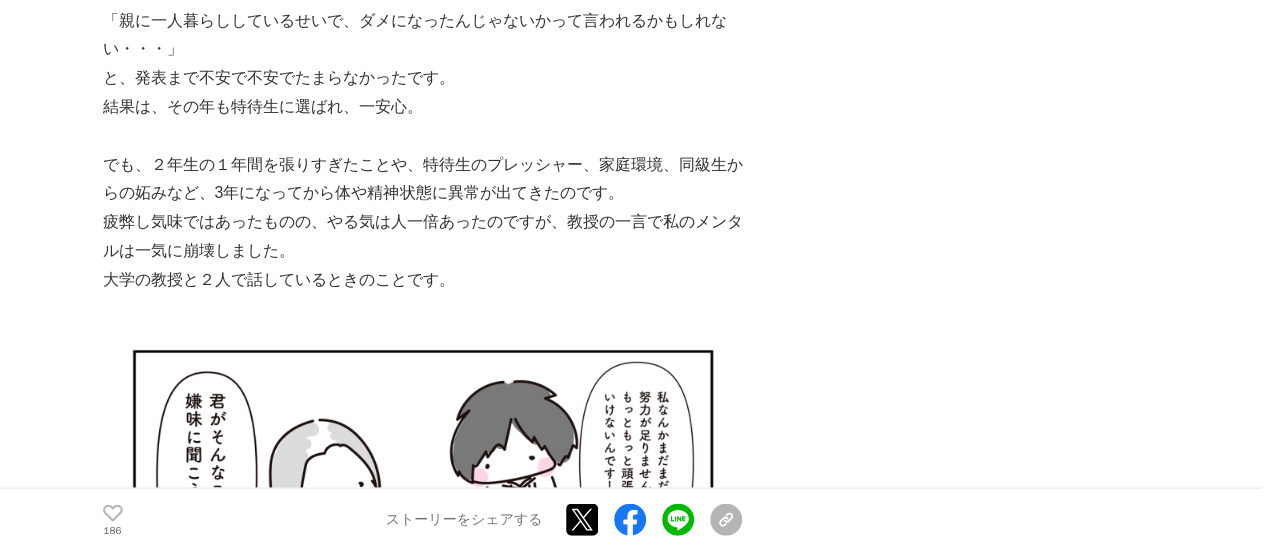 click on "生きることを諦めた私が、死ぬことを諦めてemolをつくった話
メンタルヘルス
#メンタルヘルス
#AI
#スタートアップ
186" at bounding box center [632, 6902] 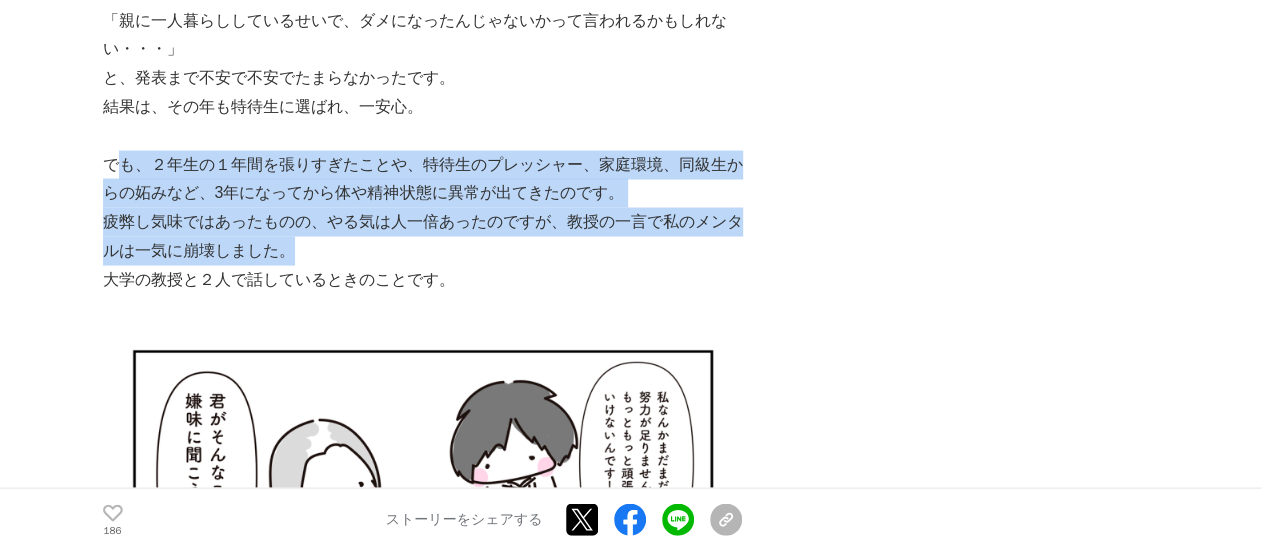 drag, startPoint x: 117, startPoint y: 164, endPoint x: 407, endPoint y: 242, distance: 300.30652 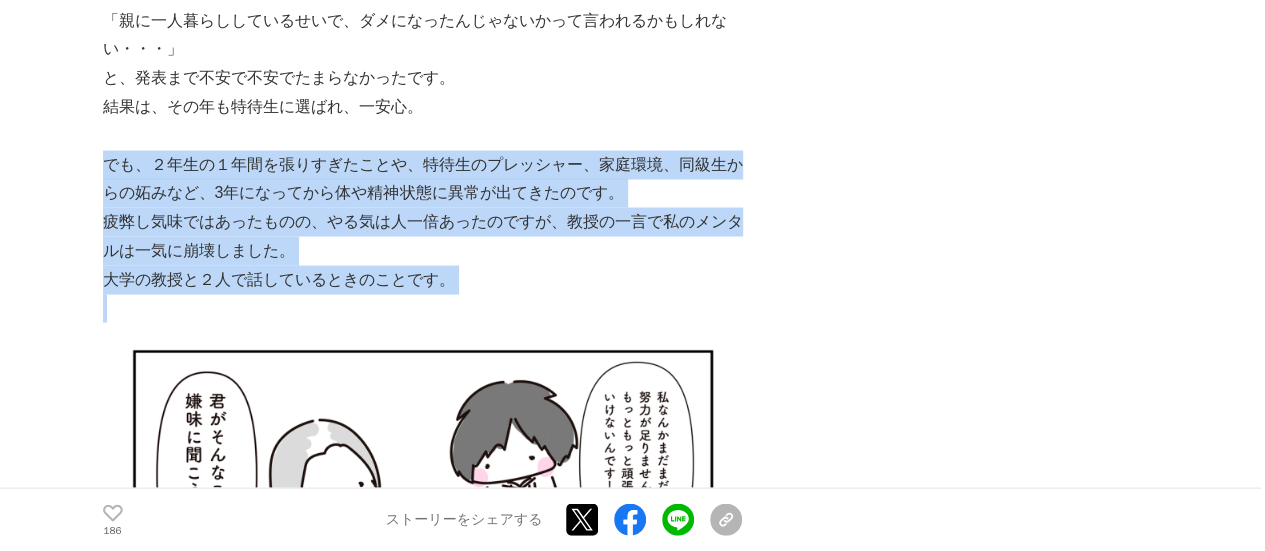 drag, startPoint x: 109, startPoint y: 165, endPoint x: 419, endPoint y: 297, distance: 336.93323 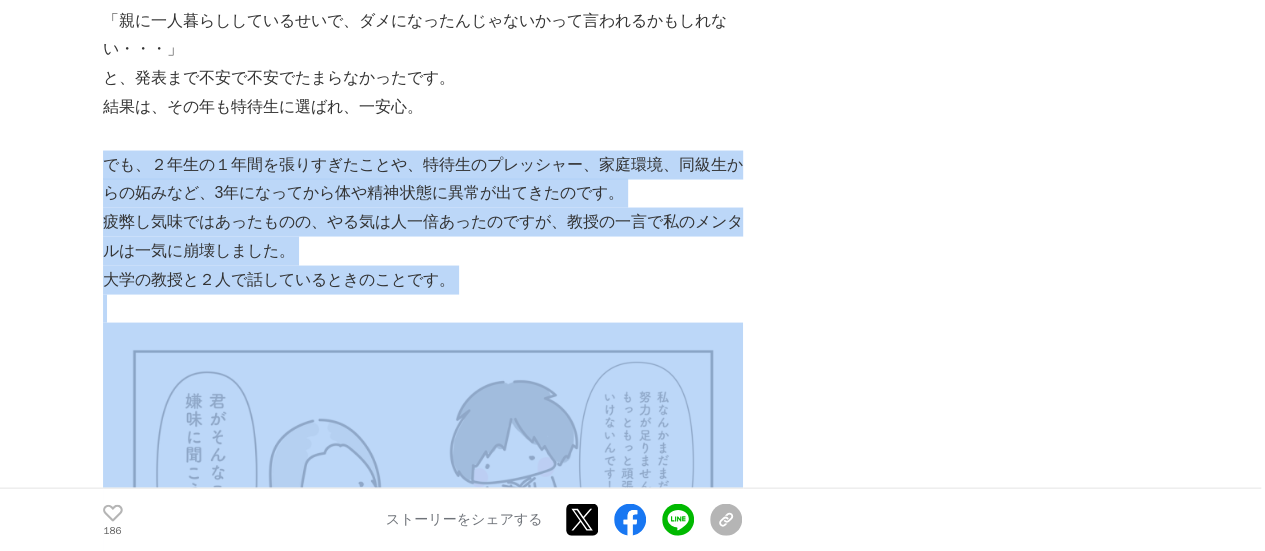 drag, startPoint x: 102, startPoint y: 161, endPoint x: 556, endPoint y: 330, distance: 484.43472 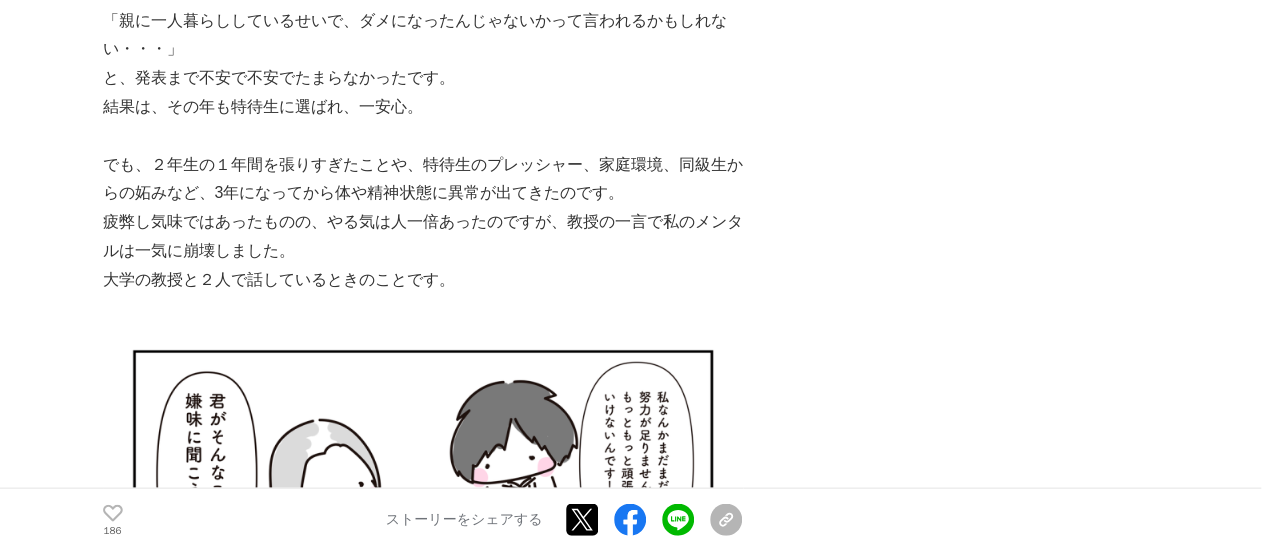 click on "生きることを諦めた私が、死ぬことを諦めてemolをつくった話
メンタルヘルス
#メンタルヘルス
#AI
#スタートアップ
186" at bounding box center [632, 6902] 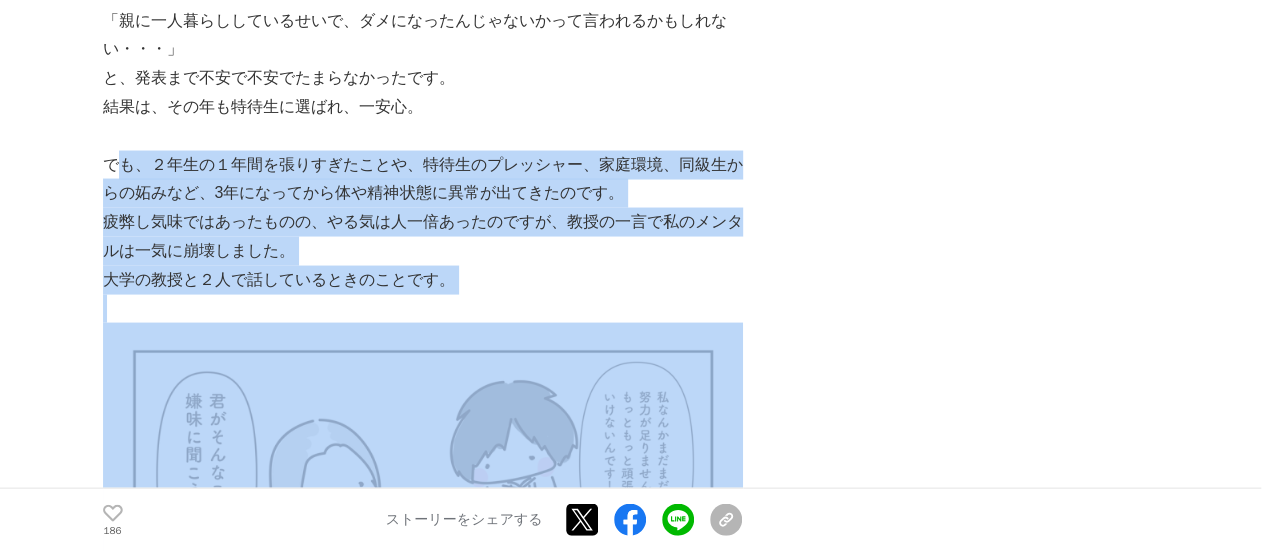 drag, startPoint x: 113, startPoint y: 156, endPoint x: 526, endPoint y: 342, distance: 452.95145 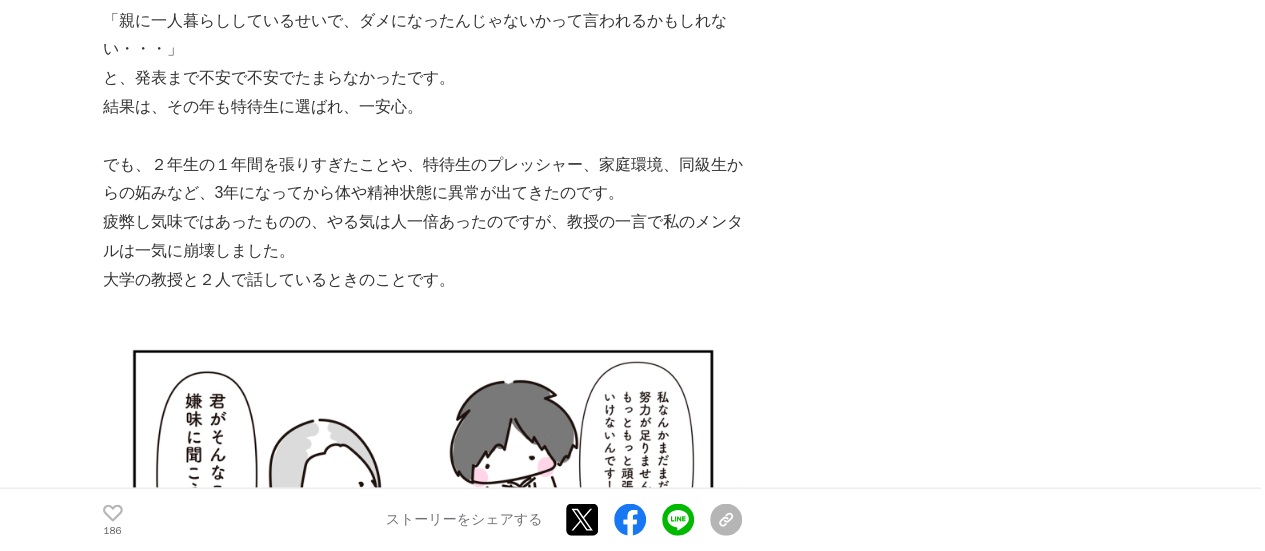 click on "生きることを諦めた私が、死ぬことを諦めてemolをつくった話
メンタルヘルス
#メンタルヘルス
#AI
#スタートアップ
186" at bounding box center (632, 6902) 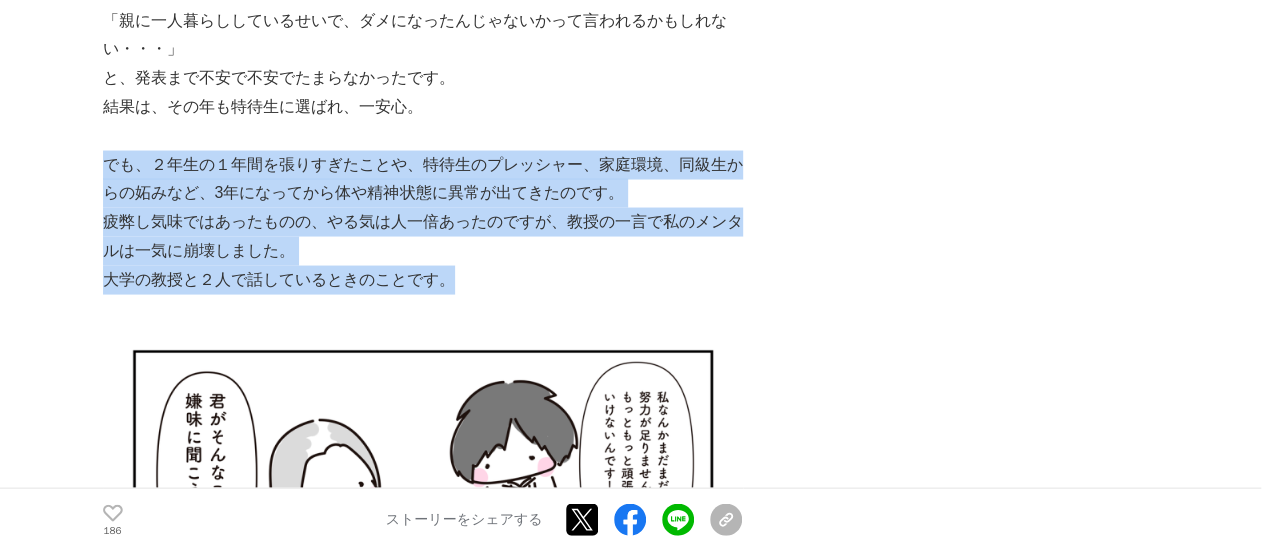 drag, startPoint x: 103, startPoint y: 161, endPoint x: 510, endPoint y: 273, distance: 422.12912 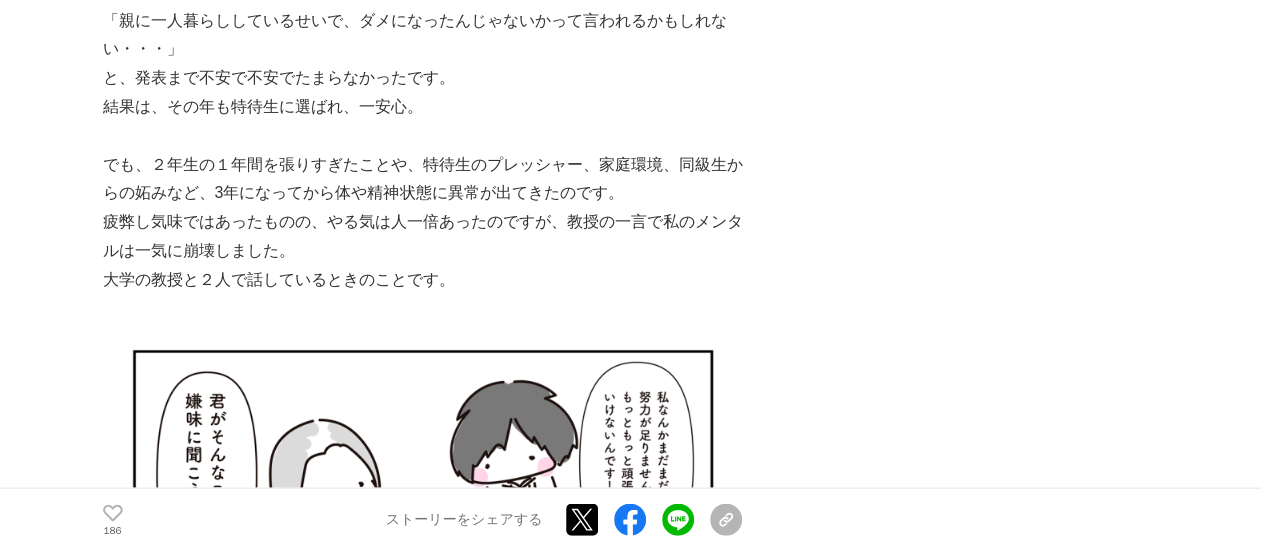 click on "生きることを諦めた私が、死ぬことを諦めてemolをつくった話
メンタルヘルス
#メンタルヘルス
#AI
#スタートアップ
186" at bounding box center [632, 6902] 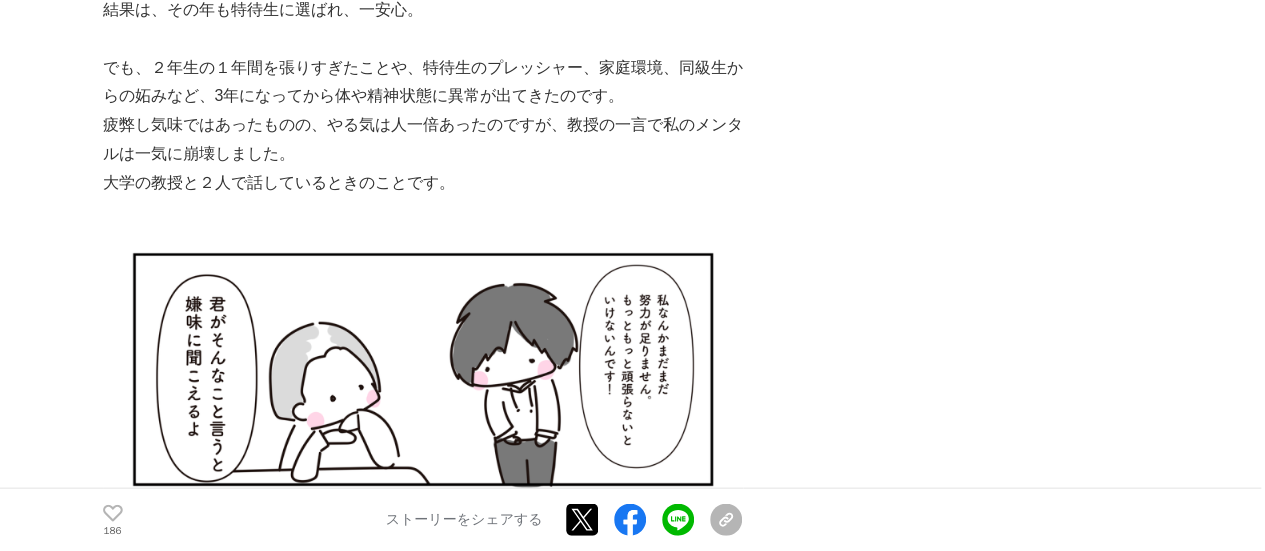 scroll, scrollTop: 5766, scrollLeft: 0, axis: vertical 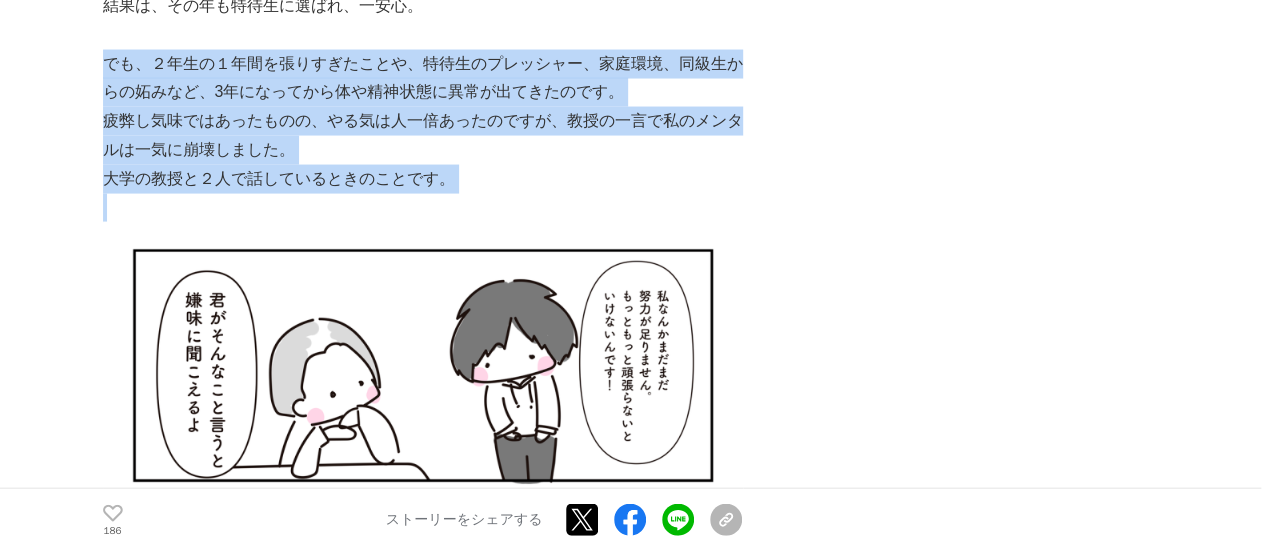 drag, startPoint x: 111, startPoint y: 65, endPoint x: 515, endPoint y: 197, distance: 425.01764 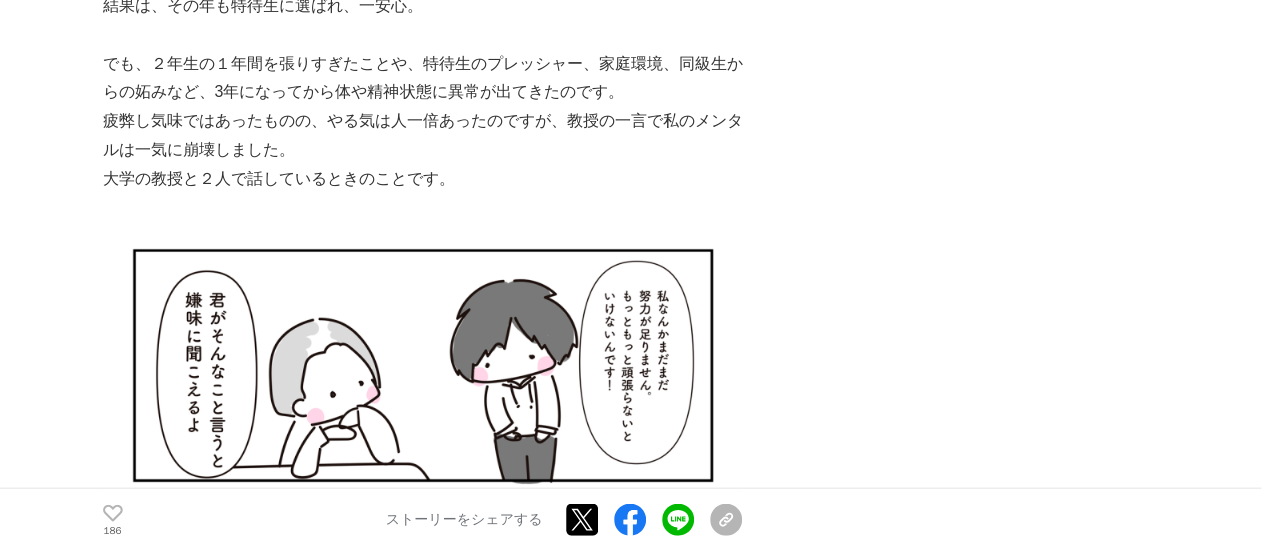 click on "生きることを諦めた私が、死ぬことを諦めてemolをつくった話
メンタルヘルス
#メンタルヘルス
#AI
#スタートアップ
186" at bounding box center (632, 6802) 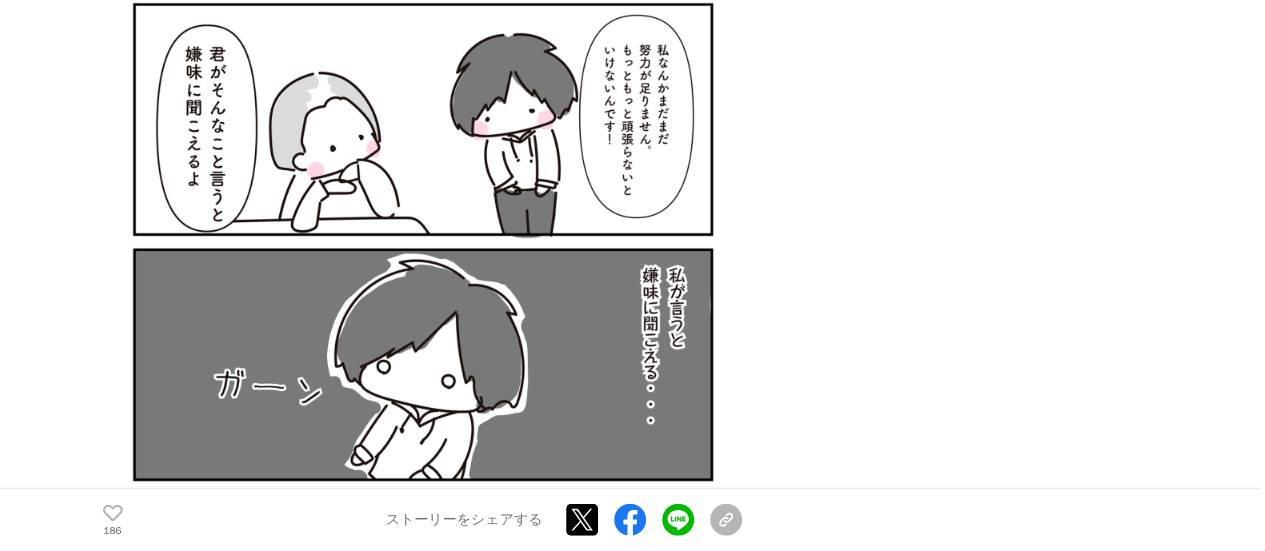 scroll, scrollTop: 6066, scrollLeft: 0, axis: vertical 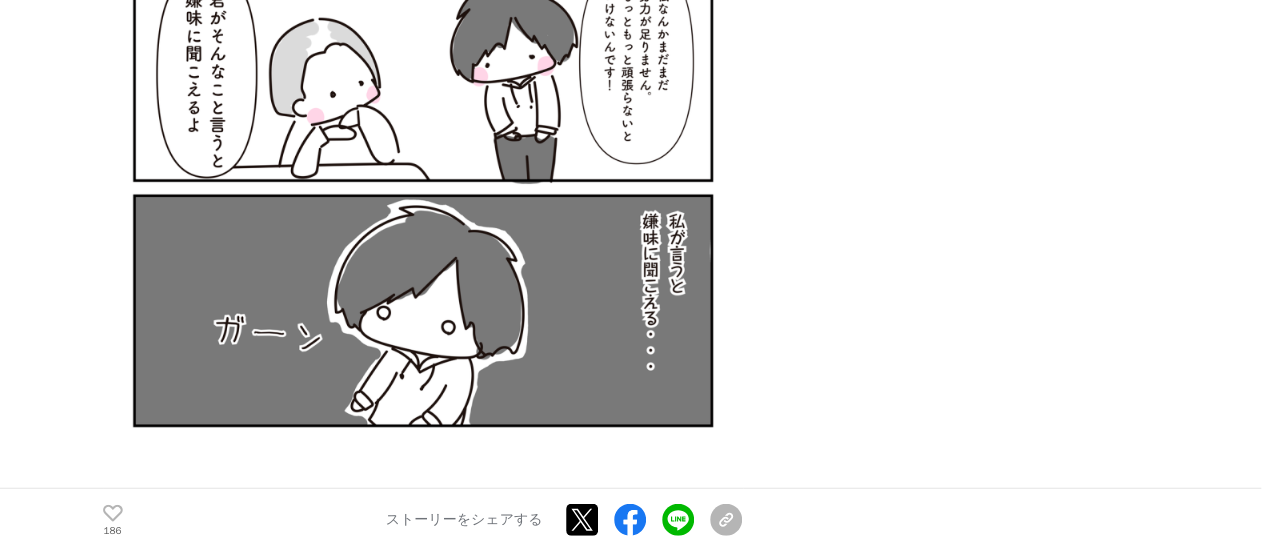 click on "生きることを諦めた私が、死ぬことを諦めてemolをつくった話
メンタルヘルス
#メンタルヘルス
#AI
#スタートアップ
186" at bounding box center [632, 6502] 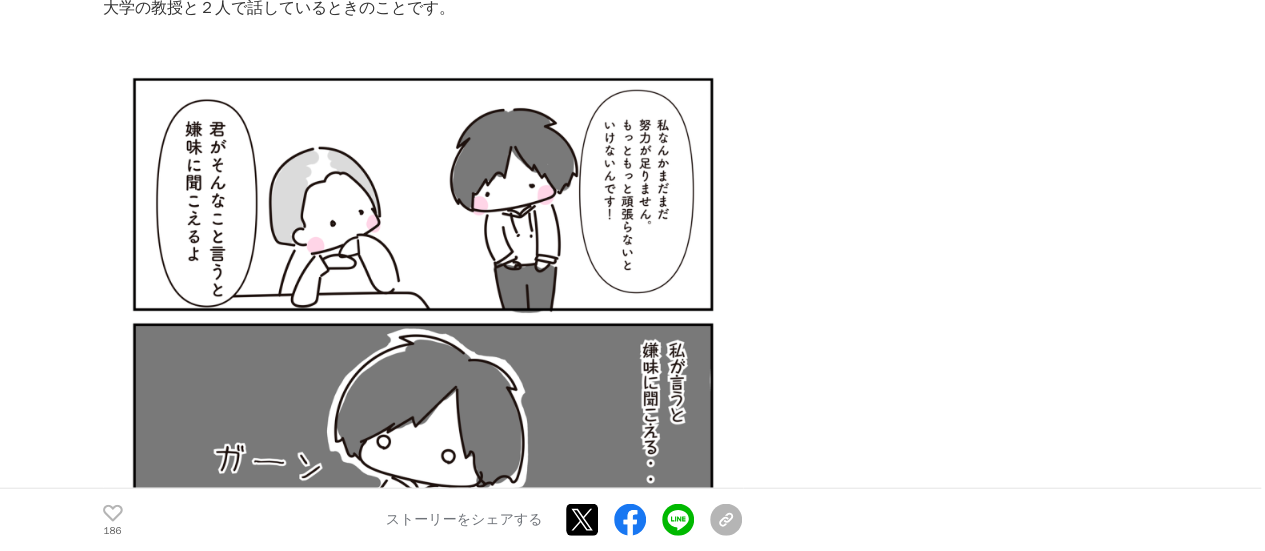 scroll, scrollTop: 5766, scrollLeft: 0, axis: vertical 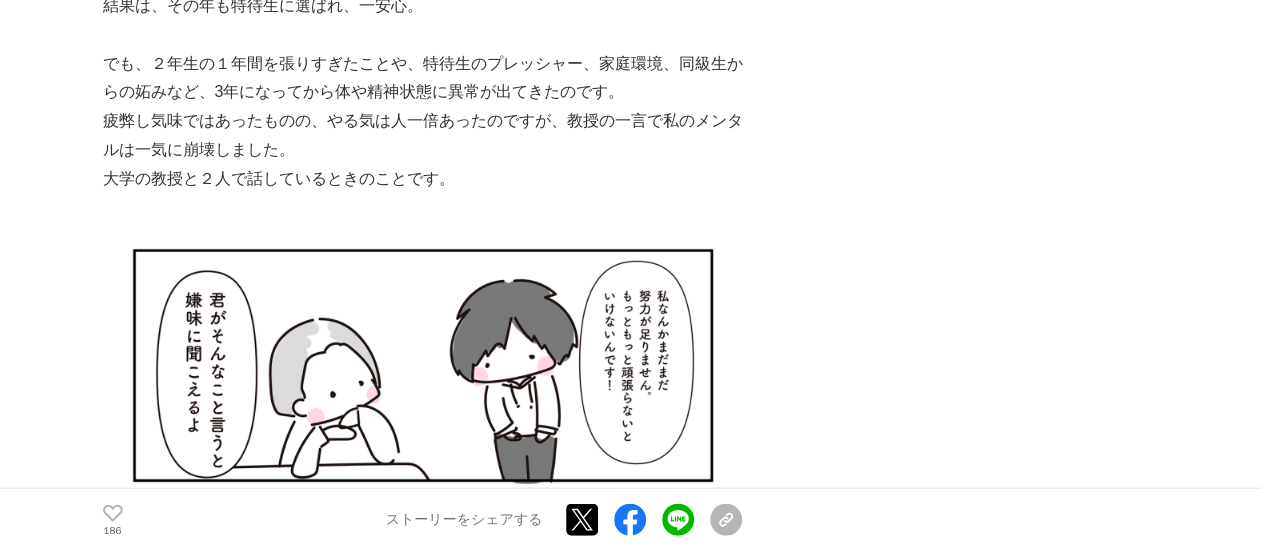 click on "生きることを諦めた私が、死ぬことを諦めてemolをつくった話
メンタルヘルス
#メンタルヘルス
#AI
#スタートアップ
186" at bounding box center [632, 6802] 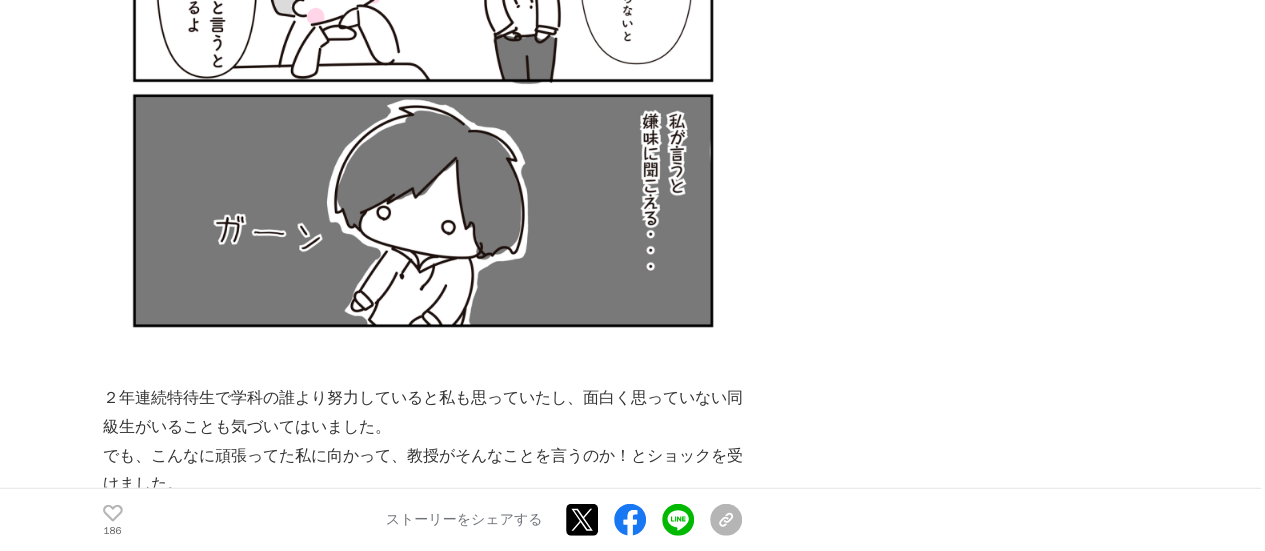 scroll, scrollTop: 6466, scrollLeft: 0, axis: vertical 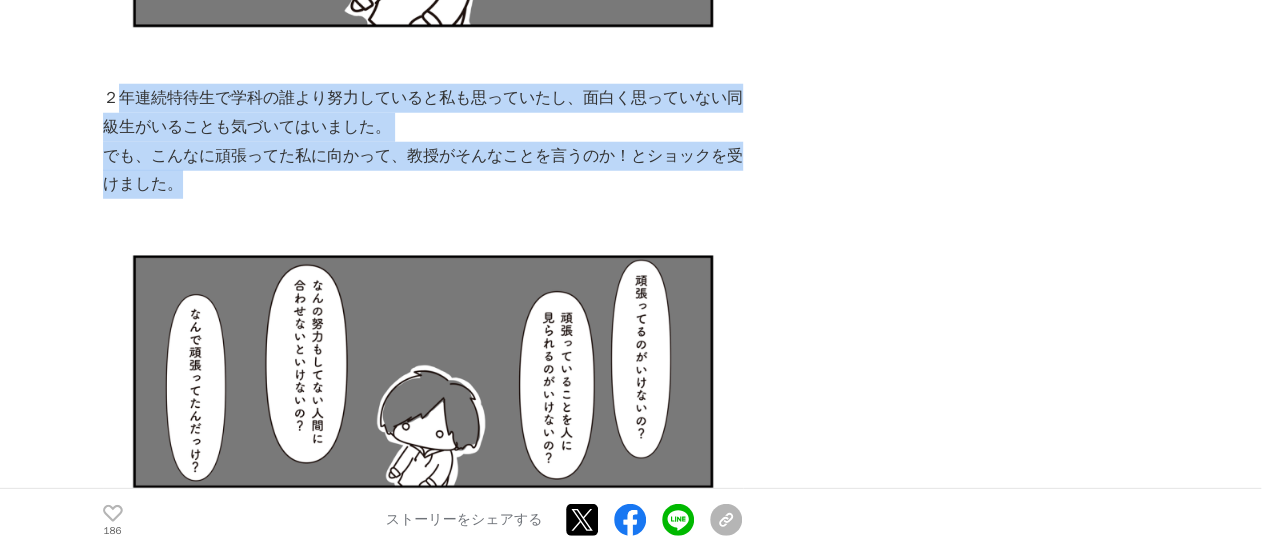 drag, startPoint x: 250, startPoint y: 184, endPoint x: 120, endPoint y: 87, distance: 162.2005 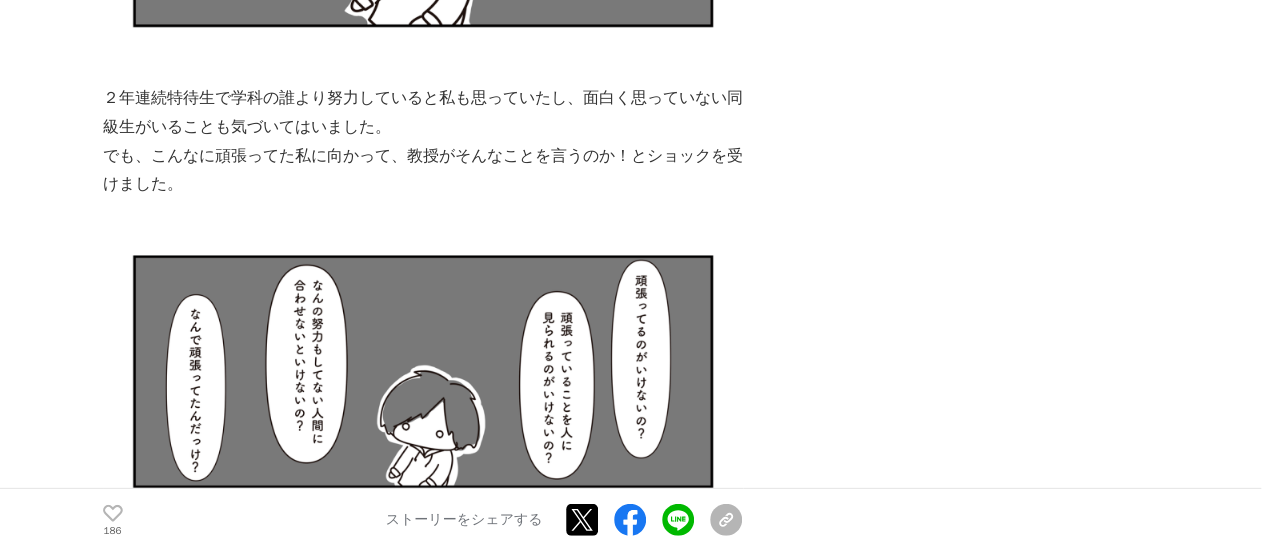 click on "生きることを諦めた私が、死ぬことを諦めてemolをつくった話
メンタルヘルス
#メンタルヘルス
#AI
#スタートアップ
186" at bounding box center (632, 6102) 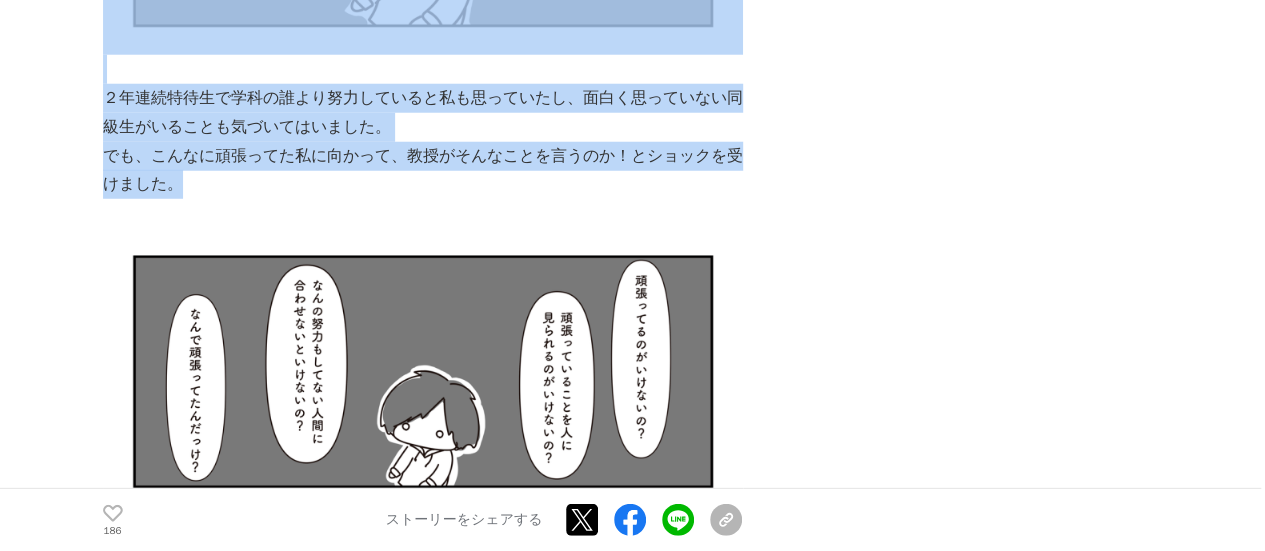 drag, startPoint x: 231, startPoint y: 187, endPoint x: 99, endPoint y: 90, distance: 163.80782 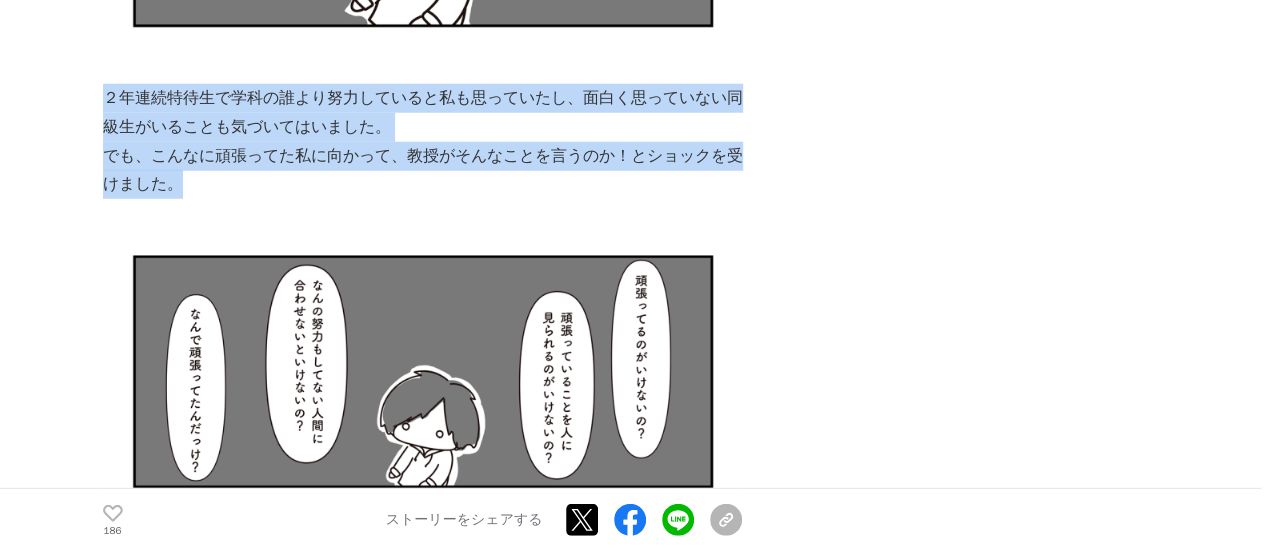 drag, startPoint x: 243, startPoint y: 185, endPoint x: 104, endPoint y: 103, distance: 161.38463 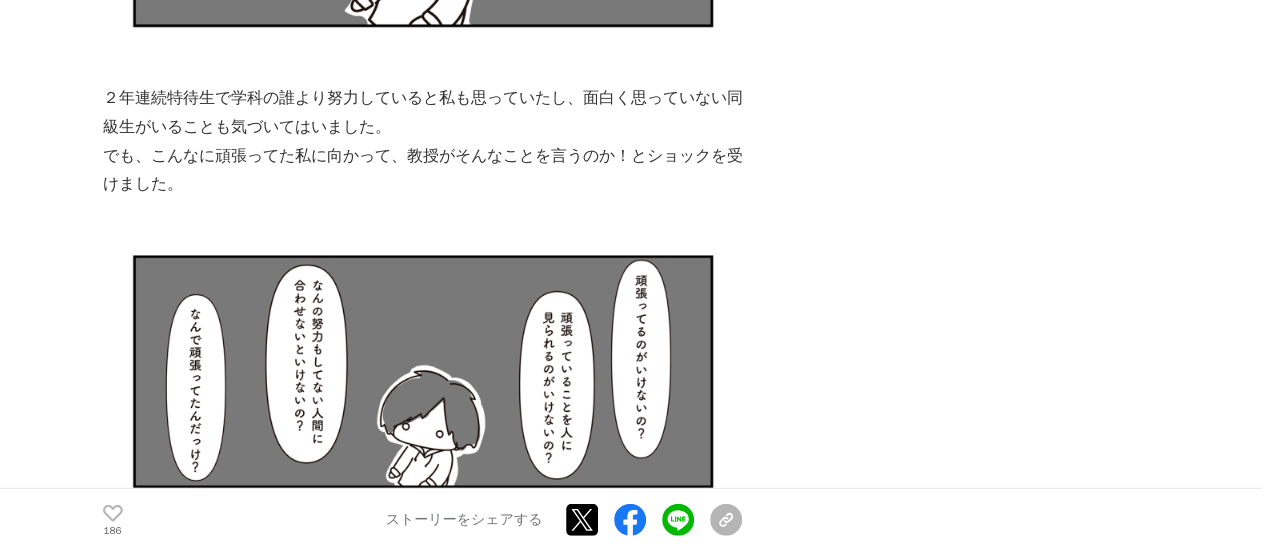 click on "生きることを諦めた私が、死ぬことを諦めてemolをつくった話
メンタルヘルス
#メンタルヘルス
#AI
#スタートアップ
186" at bounding box center (632, 6102) 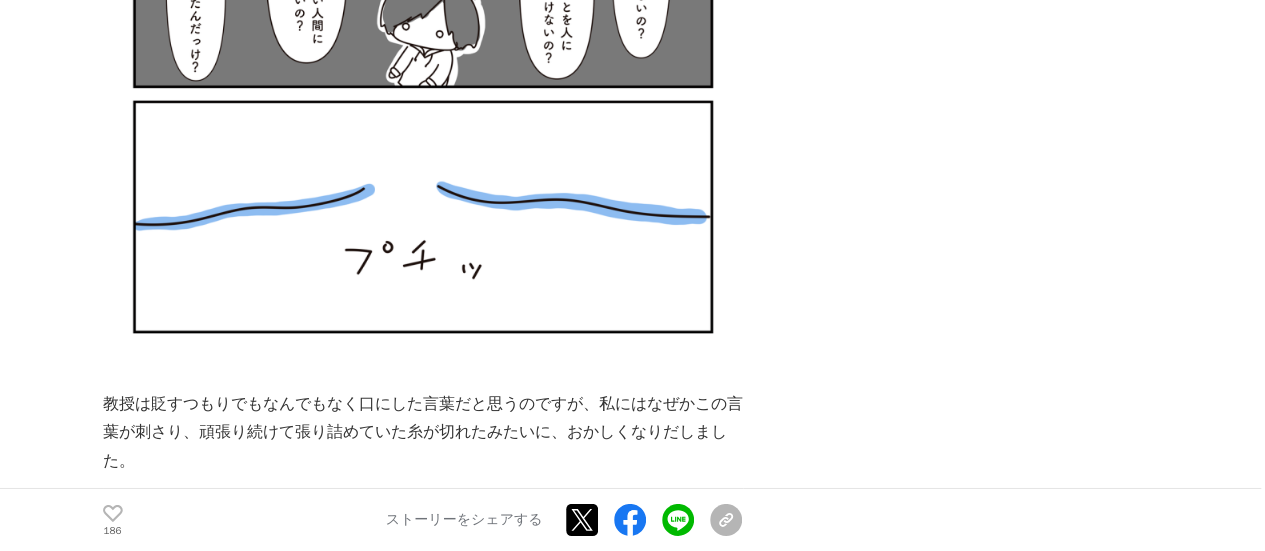 scroll, scrollTop: 7066, scrollLeft: 0, axis: vertical 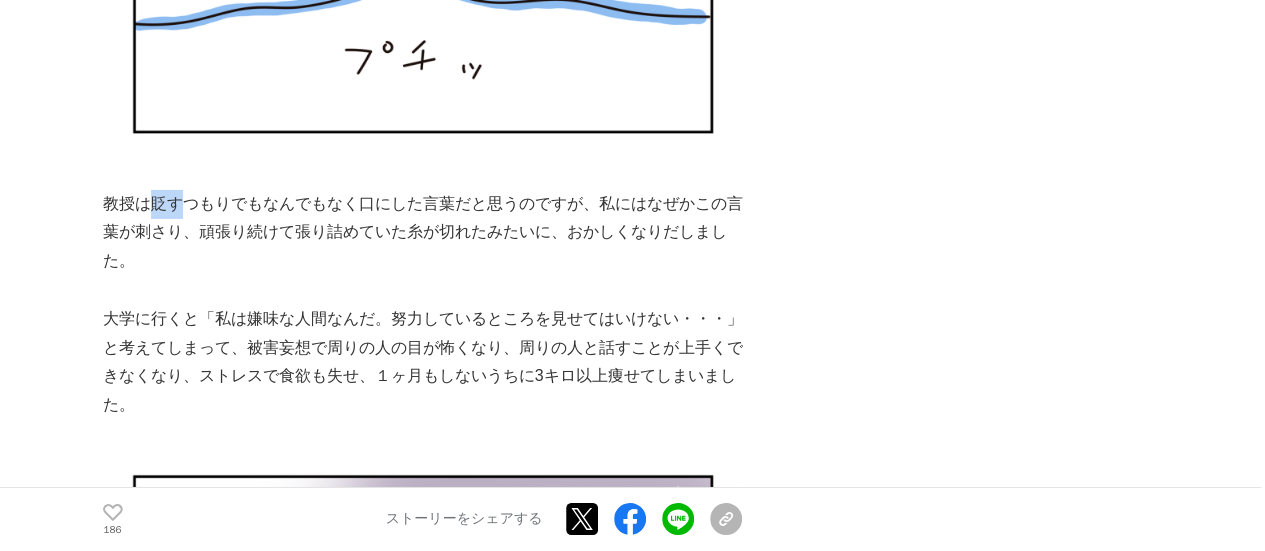 drag, startPoint x: 164, startPoint y: 201, endPoint x: 184, endPoint y: 201, distance: 20 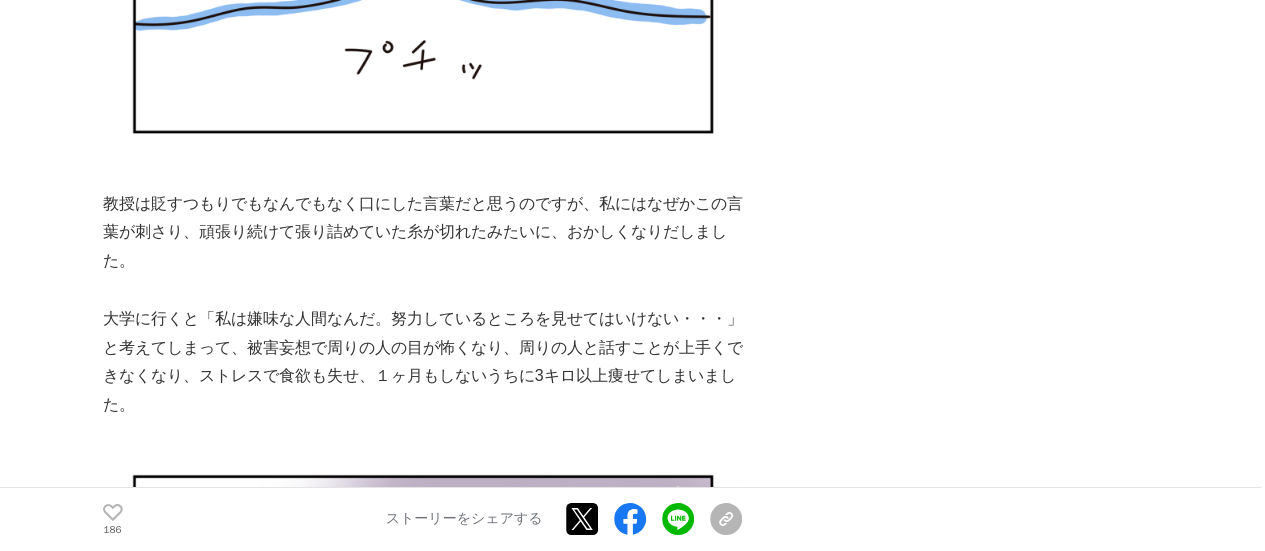click on "生きることを諦めた私が、死ぬことを諦めてemolをつくった話
メンタルヘルス
#メンタルヘルス
#AI
#スタートアップ
186" at bounding box center (632, 5502) 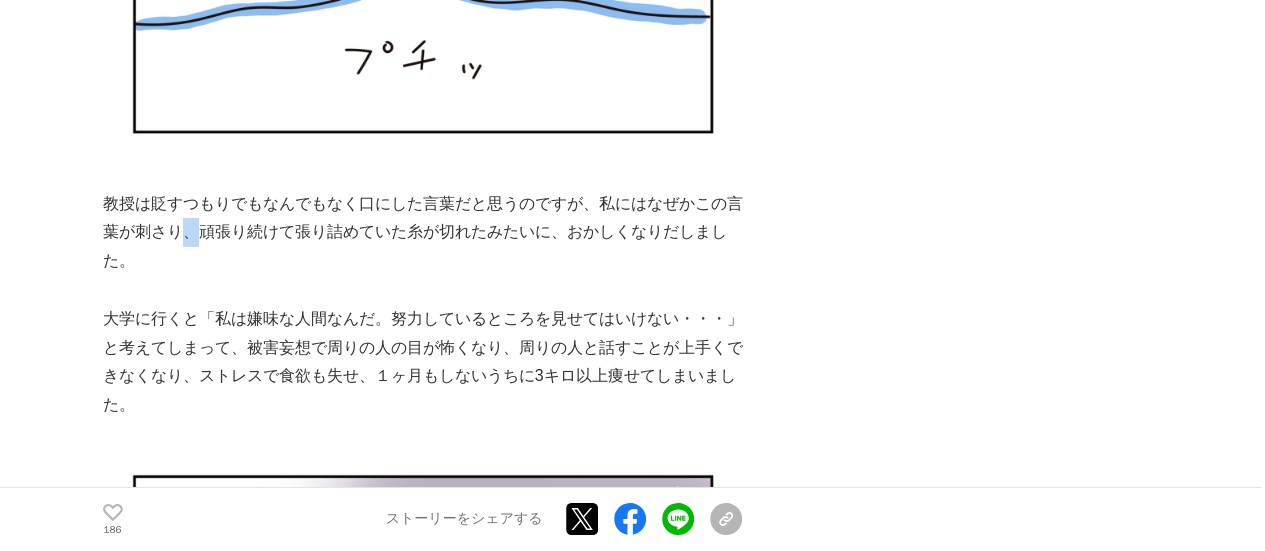 click on "教授は貶すつもりでもなんでもなく口にした言葉だと思うのですが、私にはなぜかこの言葉が刺さり、頑張り続けて張り詰めていた糸が切れたみたいに、おかしくなりだしました。" at bounding box center [423, 233] 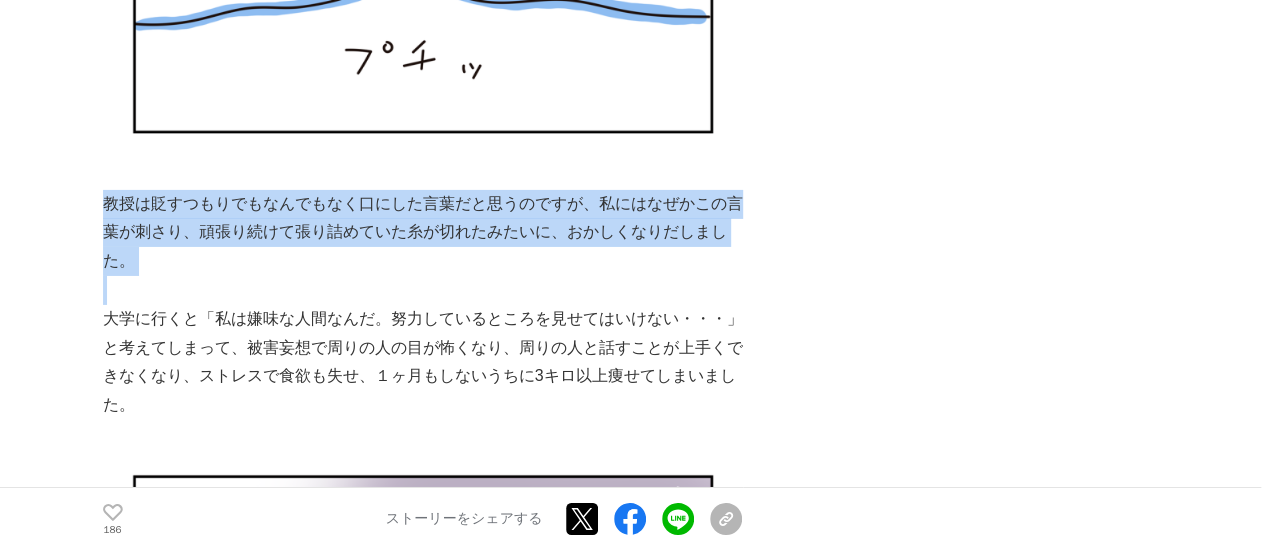 click on "教授は貶すつもりでもなんでもなく口にした言葉だと思うのですが、私にはなぜかこの言葉が刺さり、頑張り続けて張り詰めていた糸が切れたみたいに、おかしくなりだしました。" at bounding box center [423, 233] 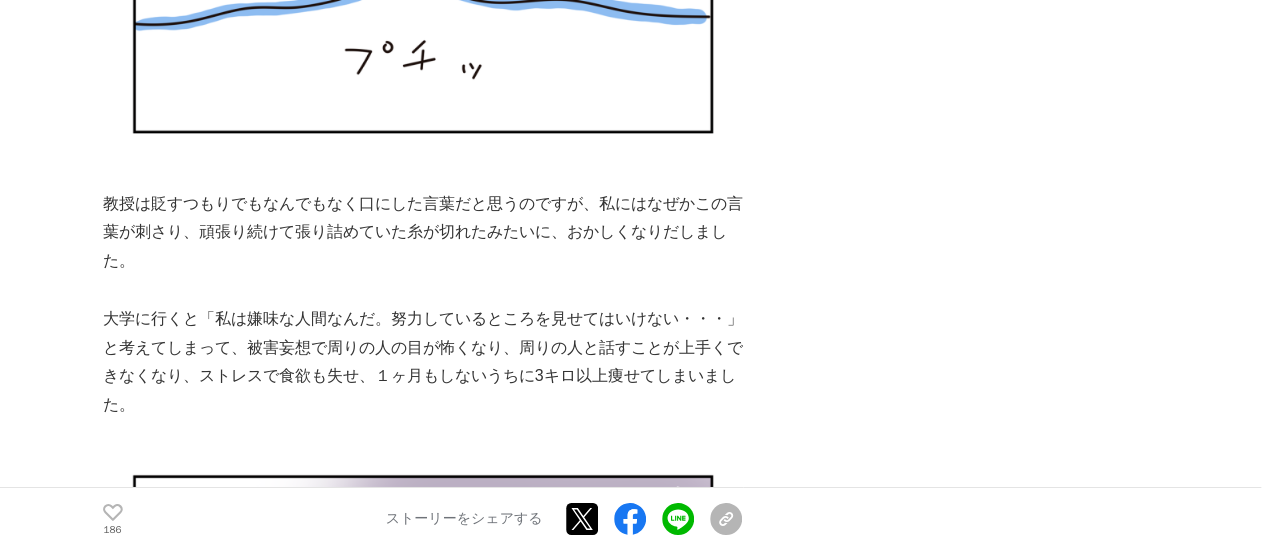 click on "生きることを諦めた私が、死ぬことを諦めてemolをつくった話
メンタルヘルス
#メンタルヘルス
#AI
#スタートアップ
186" at bounding box center (632, 5502) 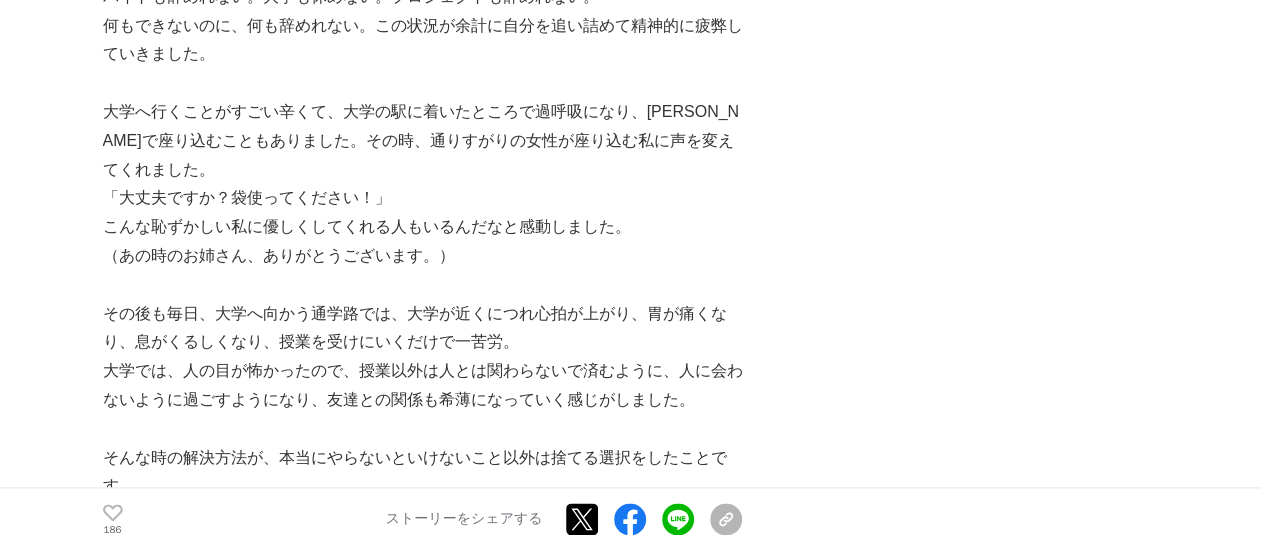 scroll, scrollTop: 8766, scrollLeft: 0, axis: vertical 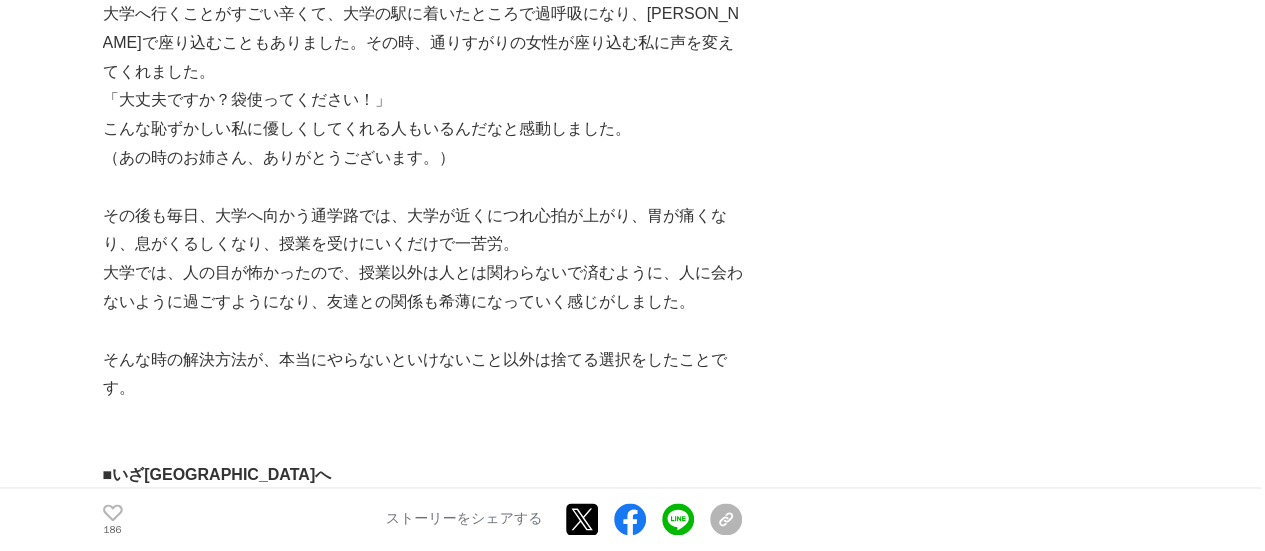 click on "生きることを諦めた私が、死ぬことを諦めてemolをつくった話
メンタルヘルス
#メンタルヘルス
#AI
#スタートアップ
186" at bounding box center [632, 3802] 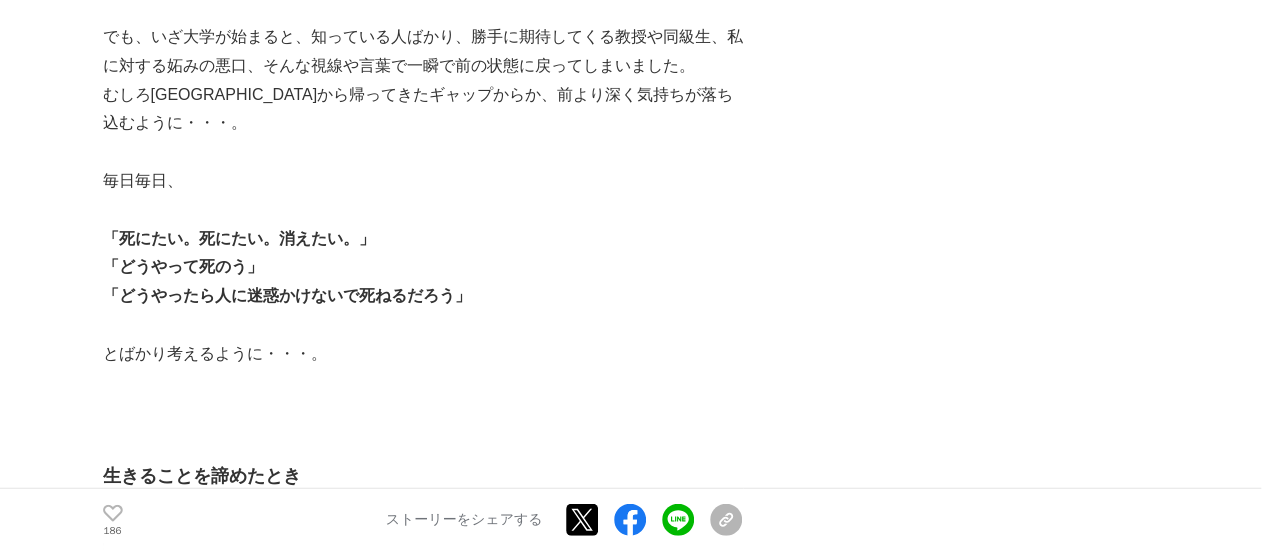 scroll, scrollTop: 9766, scrollLeft: 0, axis: vertical 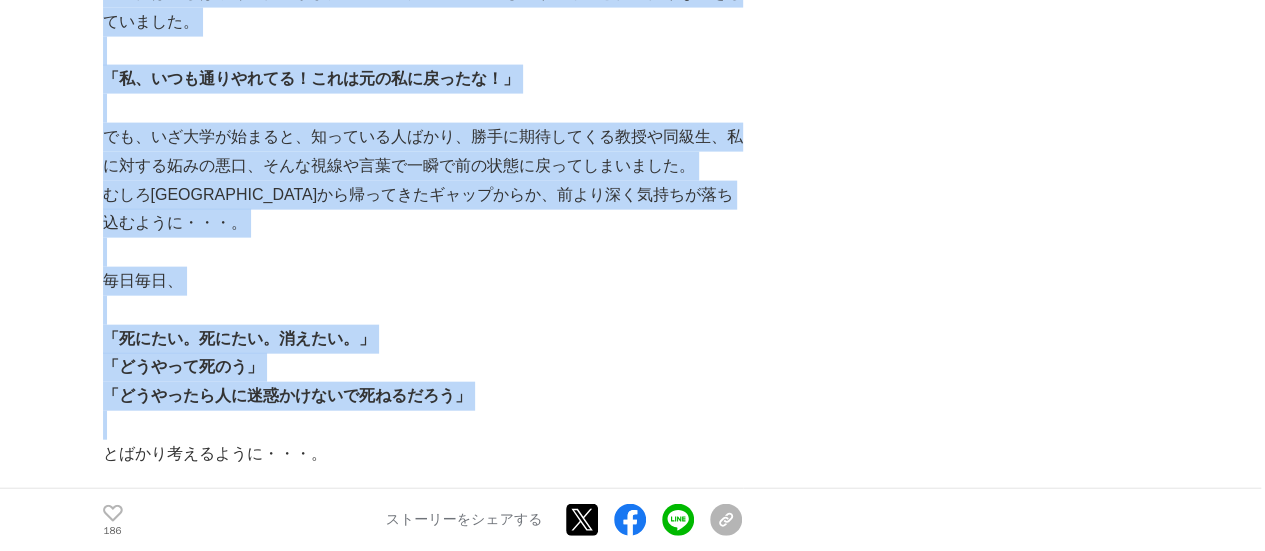drag, startPoint x: 76, startPoint y: 27, endPoint x: 418, endPoint y: 385, distance: 495.10403 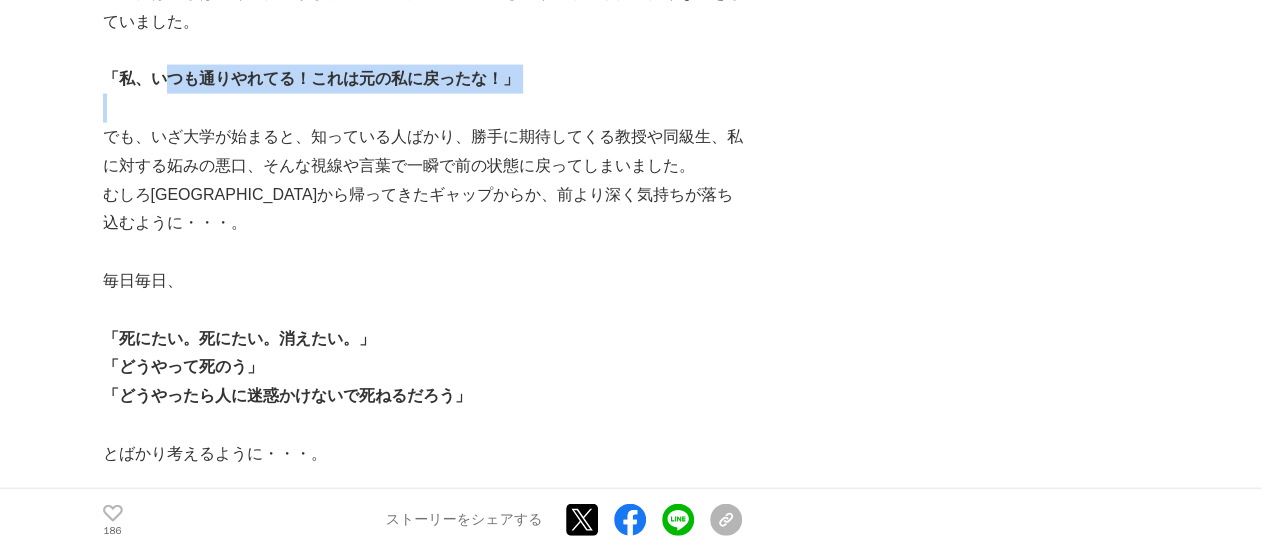 drag, startPoint x: 167, startPoint y: 51, endPoint x: 270, endPoint y: 74, distance: 105.53672 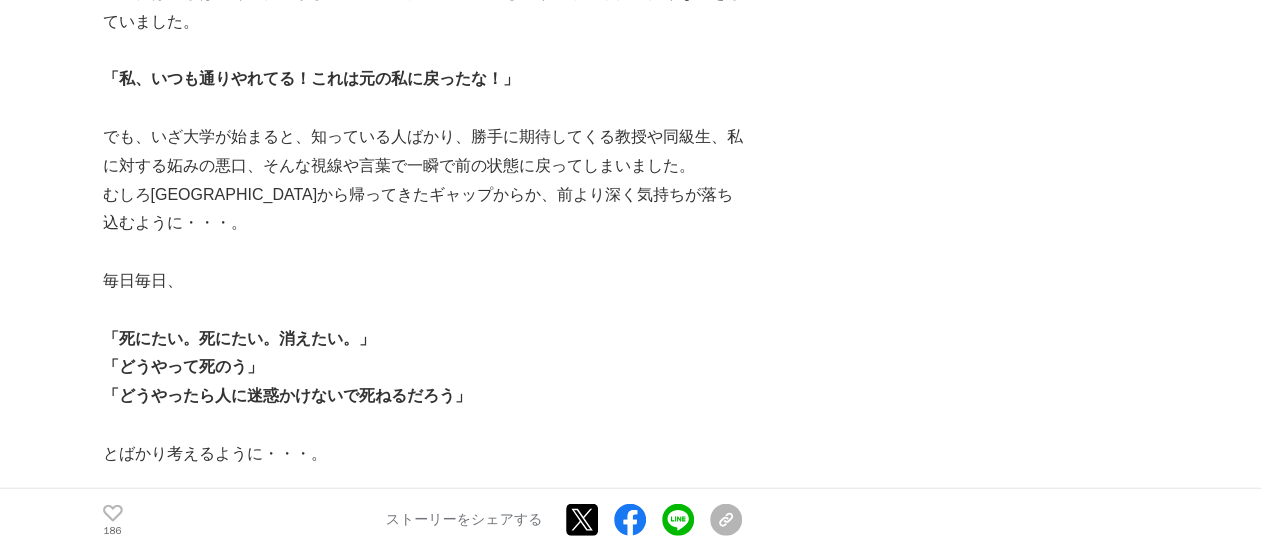 click on "生きることを諦めた私が、死ぬことを諦めてemolをつくった話
メンタルヘルス
#メンタルヘルス
#AI
#スタートアップ
186" at bounding box center [632, 2802] 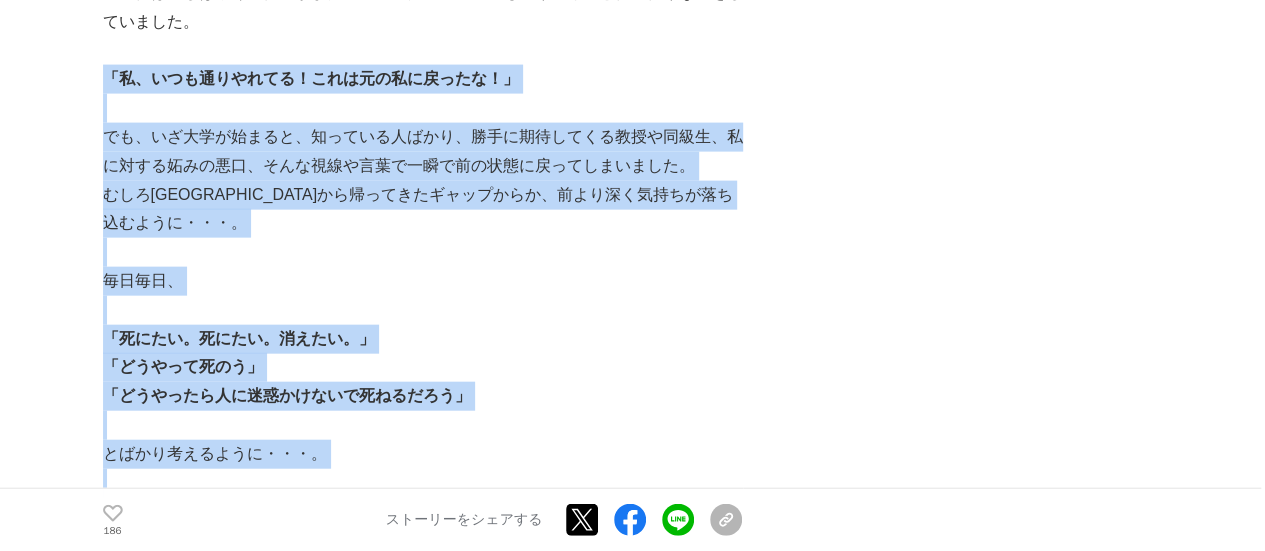 drag, startPoint x: 102, startPoint y: 49, endPoint x: 564, endPoint y: 454, distance: 614.3851 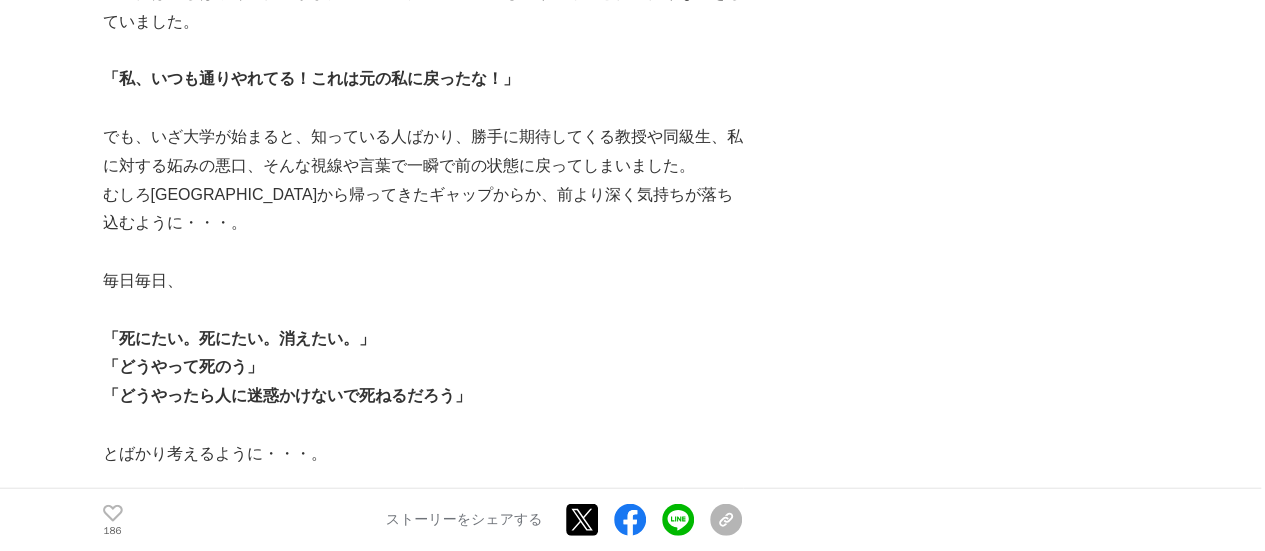 click on "生きることを諦めた私が、死ぬことを諦めてemolをつくった話
メンタルヘルス
#メンタルヘルス
#AI
#スタートアップ
186" at bounding box center [632, 2802] 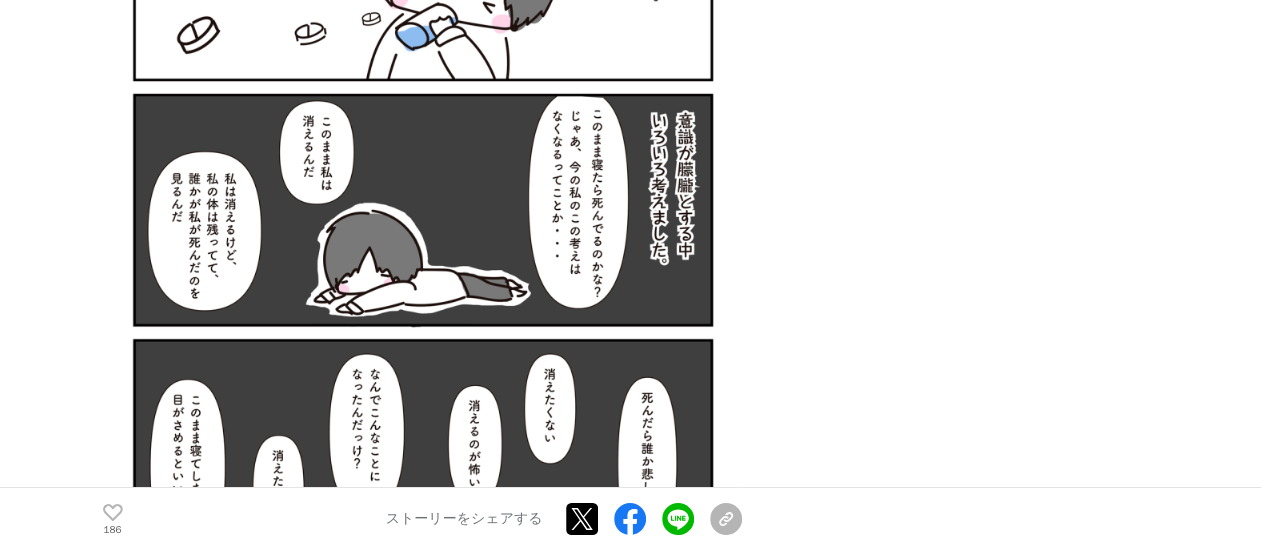 scroll, scrollTop: 11166, scrollLeft: 0, axis: vertical 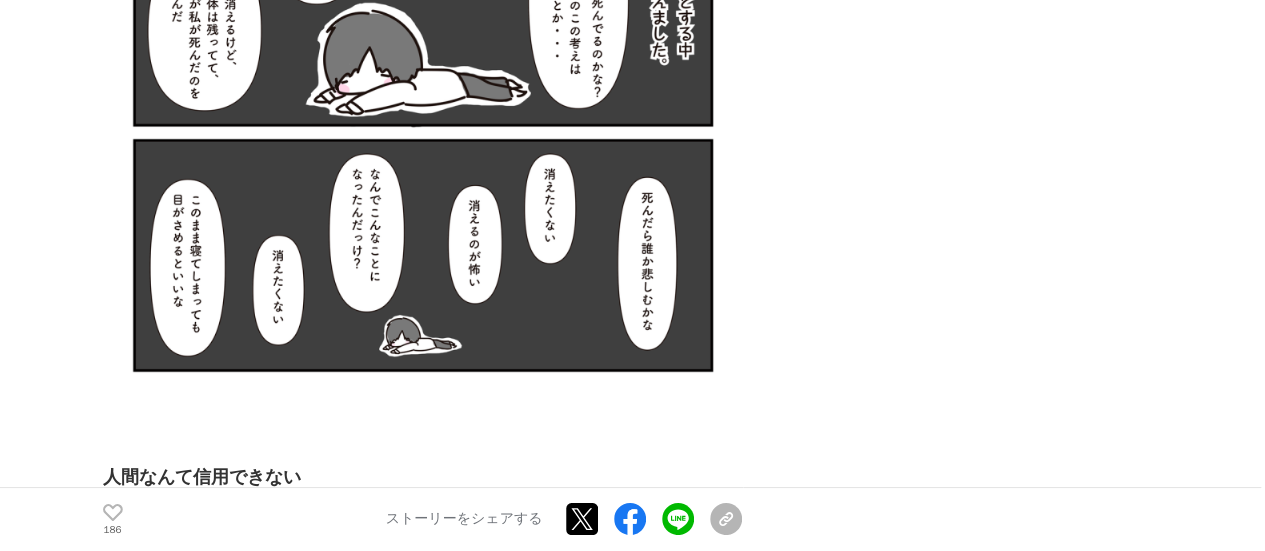 click on "生きることを諦めた私が、死ぬことを諦めてemolをつくった話
メンタルヘルス
#メンタルヘルス
#AI
#スタートアップ
186" at bounding box center (632, 1402) 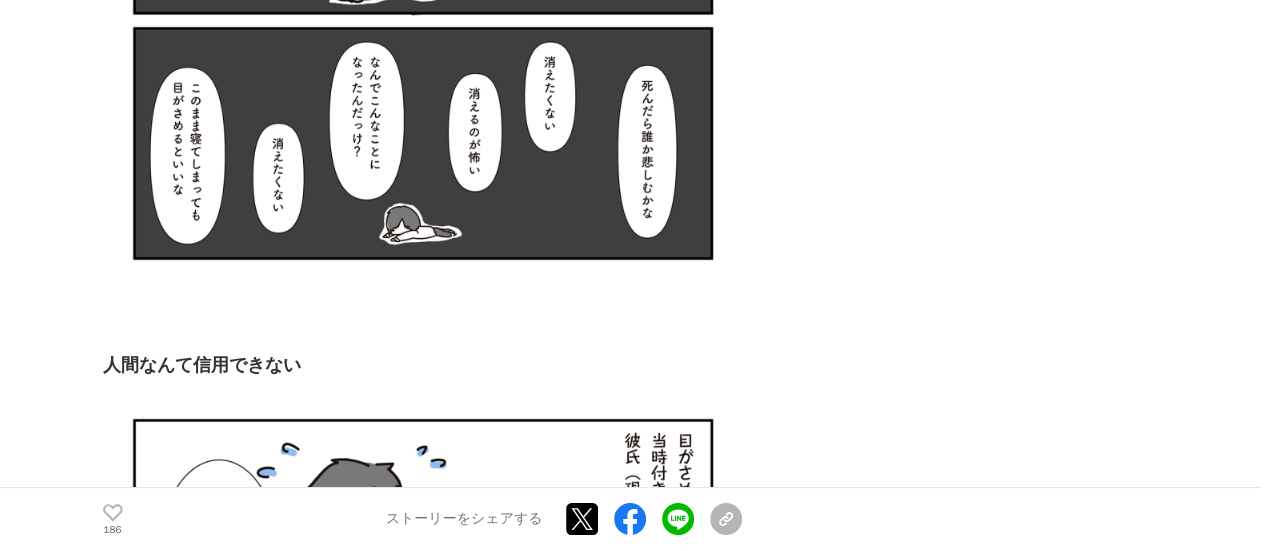 scroll, scrollTop: 11166, scrollLeft: 0, axis: vertical 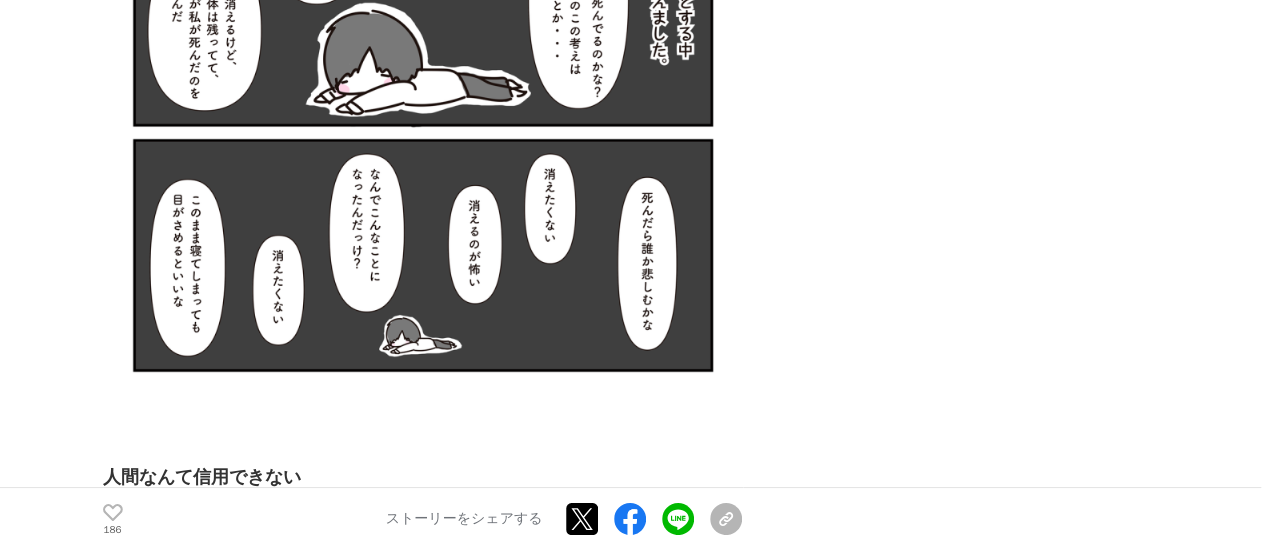 click on "生きることを諦めた私が、死ぬことを諦めてemolをつくった話
メンタルヘルス
#メンタルヘルス
#AI
#スタートアップ
186" at bounding box center [632, 1402] 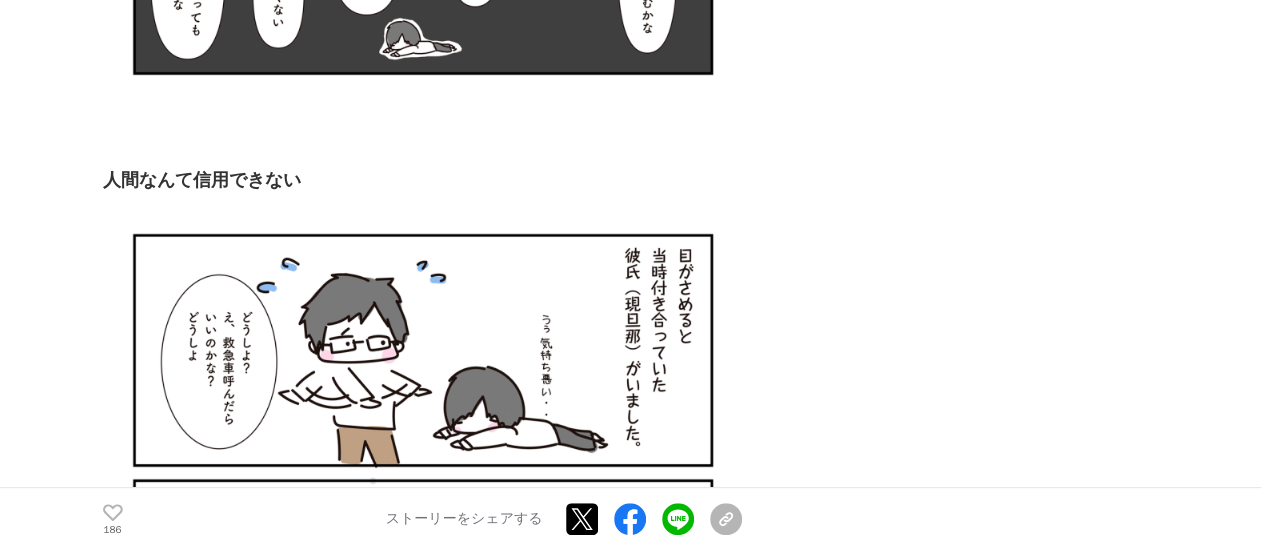 scroll, scrollTop: 11566, scrollLeft: 0, axis: vertical 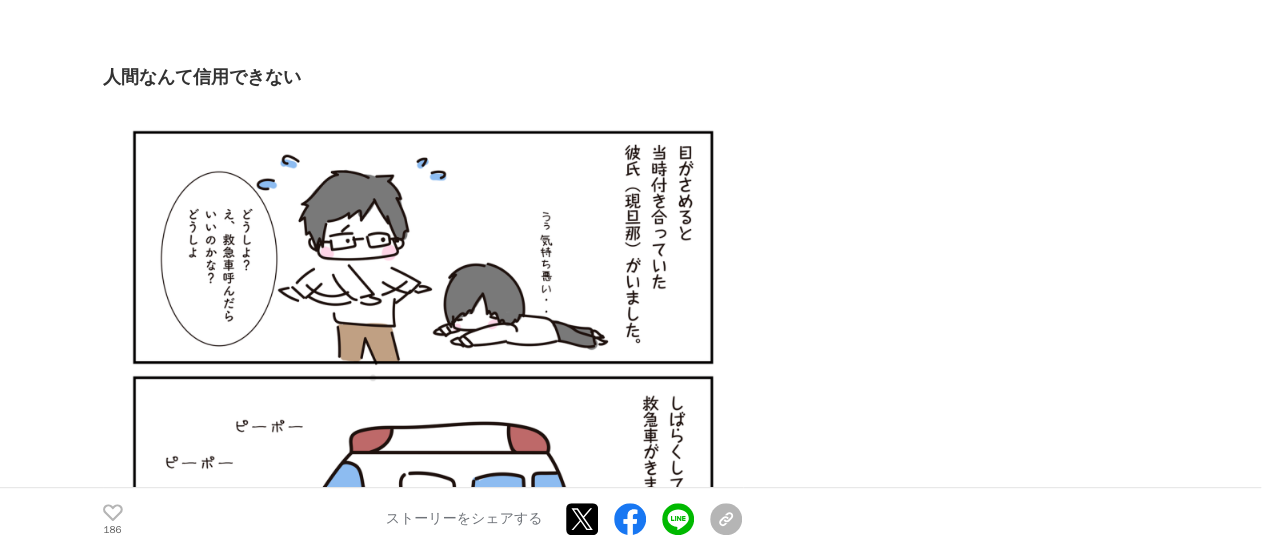 drag, startPoint x: 100, startPoint y: 219, endPoint x: 0, endPoint y: 226, distance: 100.2447 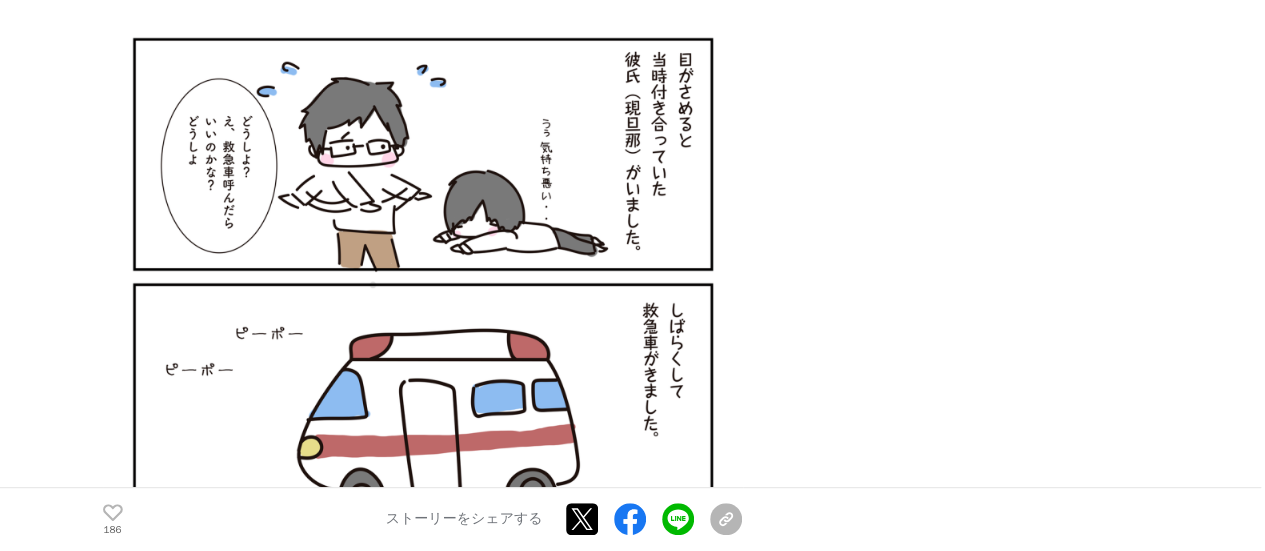 scroll, scrollTop: 11766, scrollLeft: 0, axis: vertical 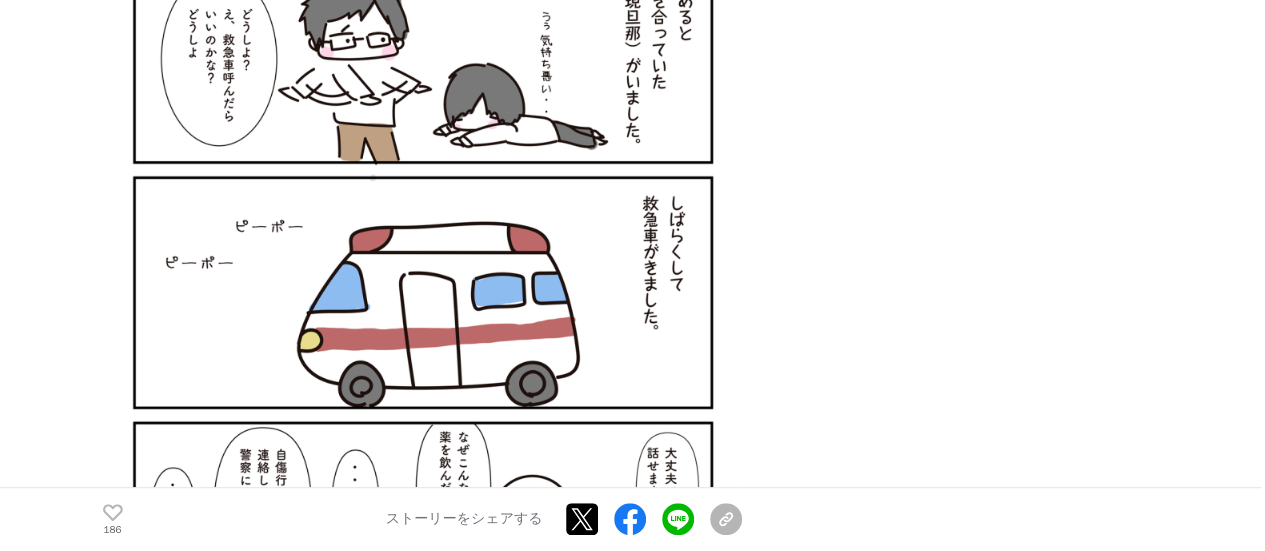 click on "生きることを諦めた私が、死ぬことを諦めてemolをつくった話
メンタルヘルス
#メンタルヘルス
#AI
#スタートアップ
186" at bounding box center [632, 802] 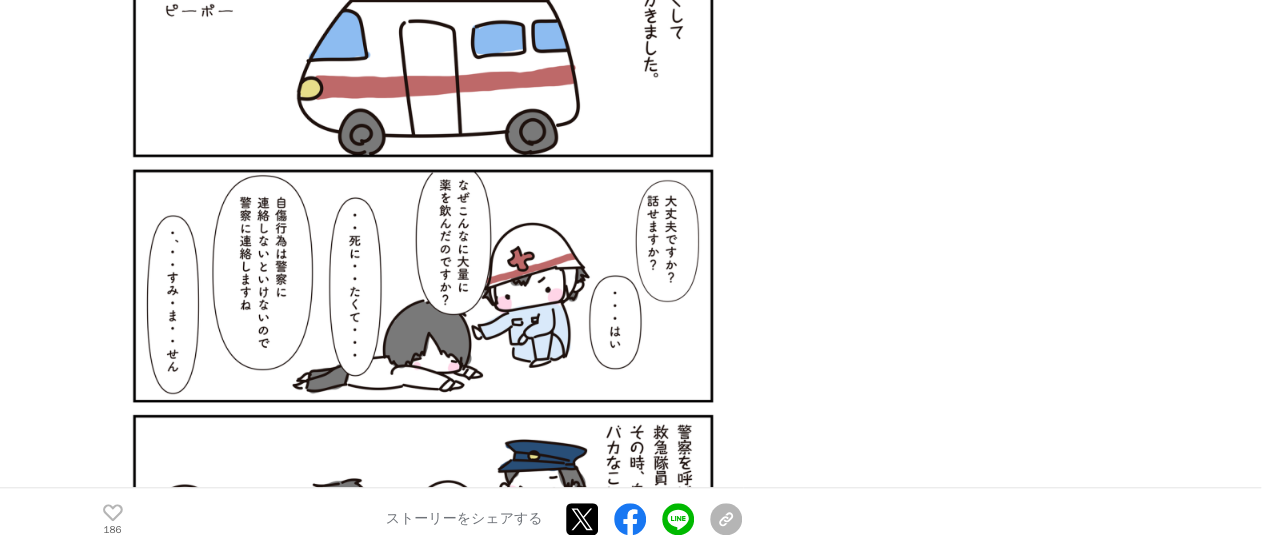 scroll, scrollTop: 12166, scrollLeft: 0, axis: vertical 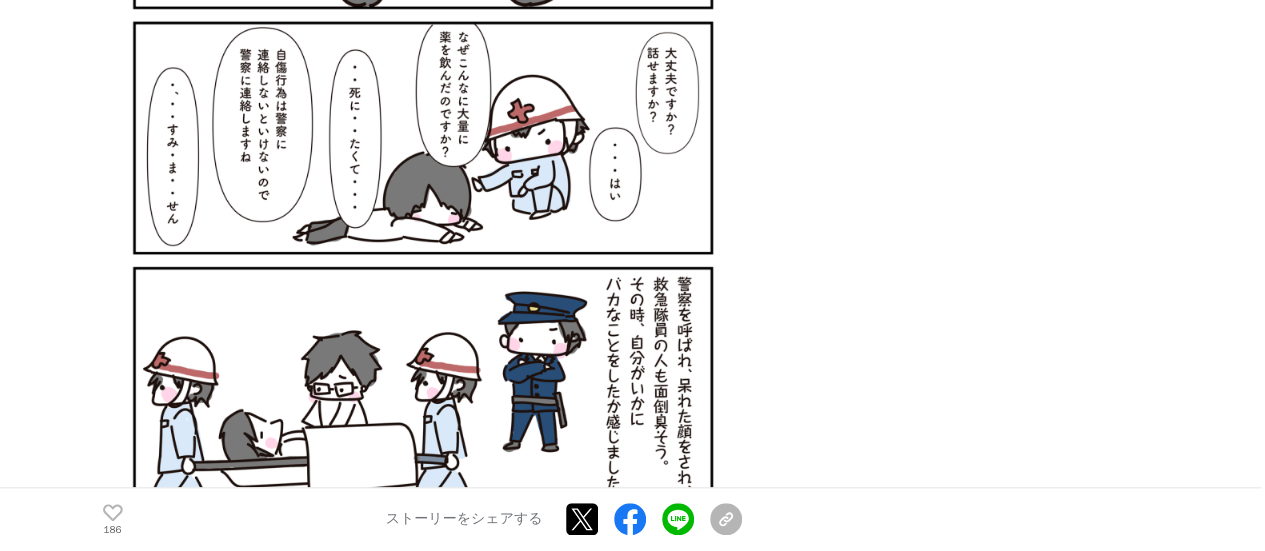 drag, startPoint x: 57, startPoint y: 219, endPoint x: 37, endPoint y: 127, distance: 94.14882 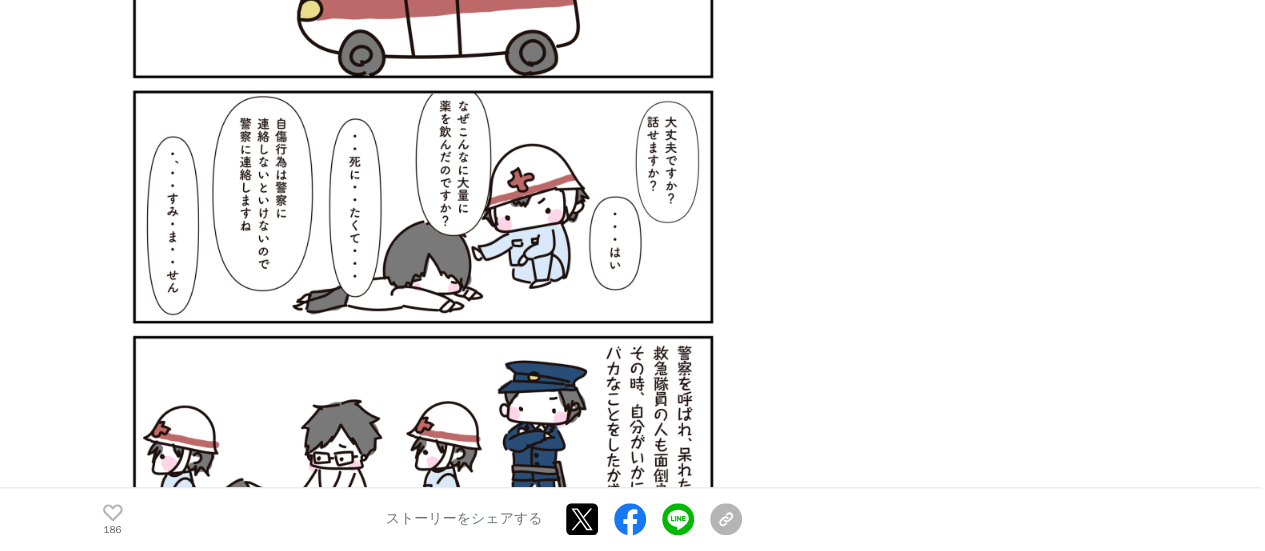 scroll, scrollTop: 12066, scrollLeft: 0, axis: vertical 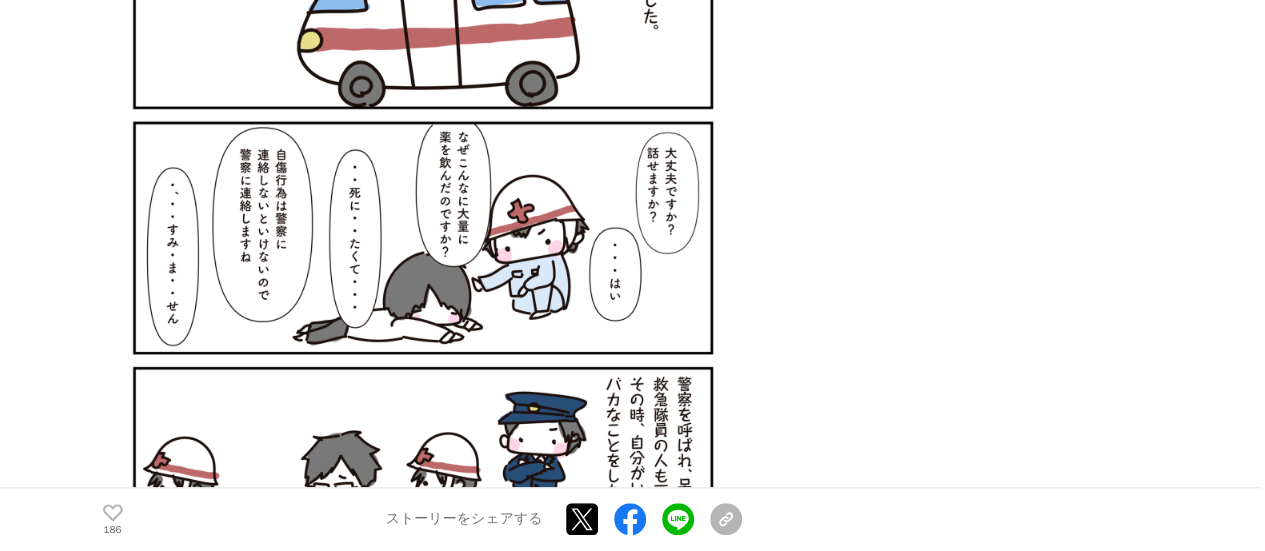 click at bounding box center (423, 115) 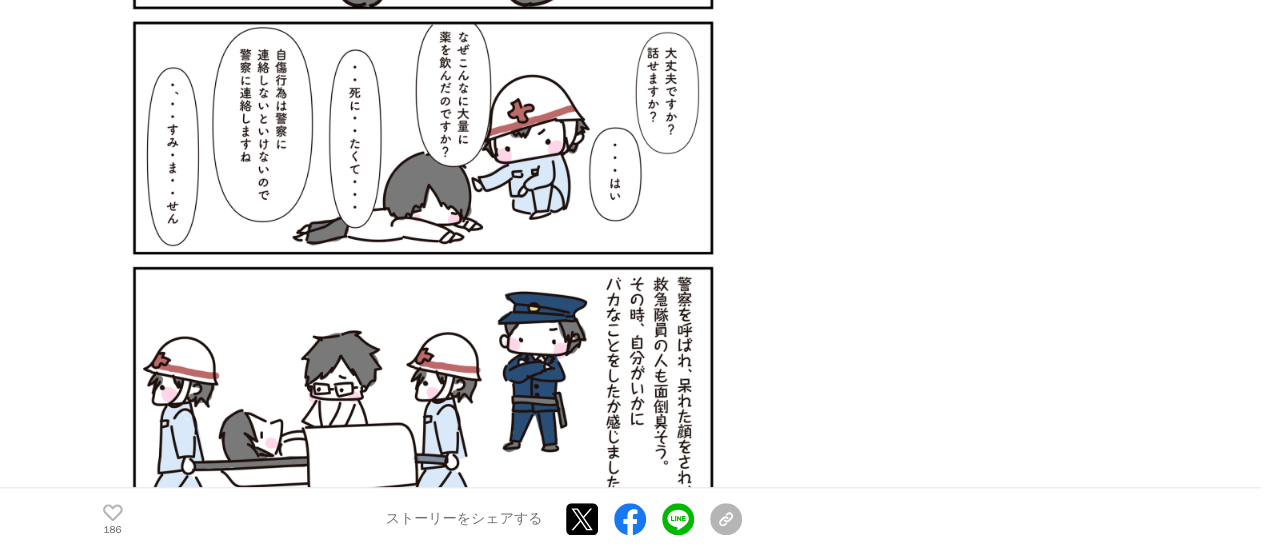 click on "生きることを諦めた私が、死ぬことを諦めてemolをつくった話
メンタルヘルス
#メンタルヘルス
#AI
#スタートアップ
186" at bounding box center (632, 402) 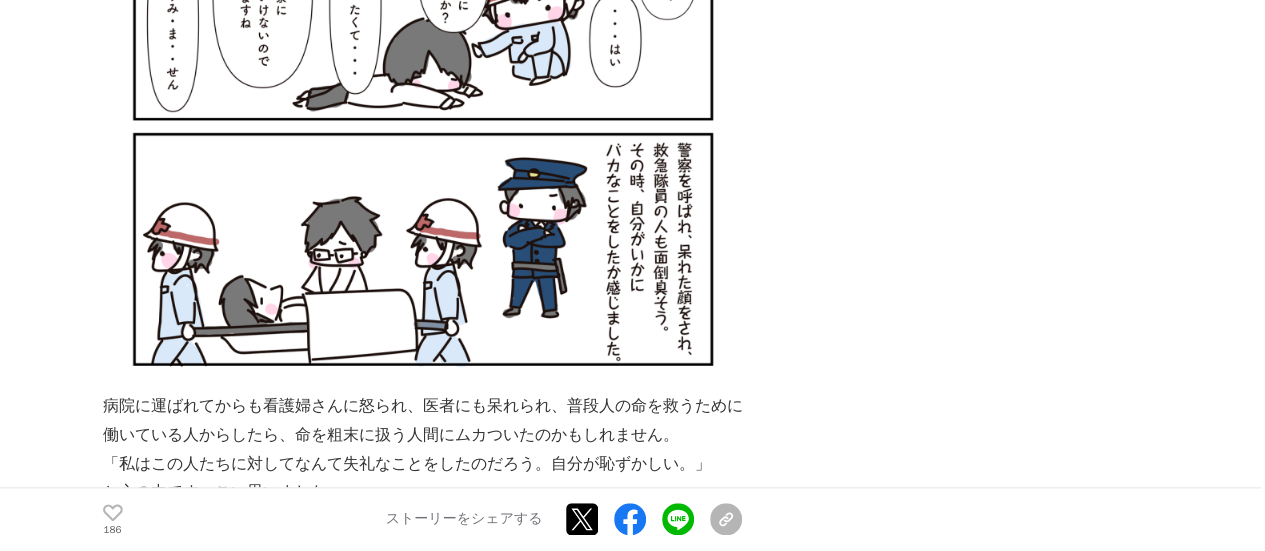 scroll, scrollTop: 12466, scrollLeft: 0, axis: vertical 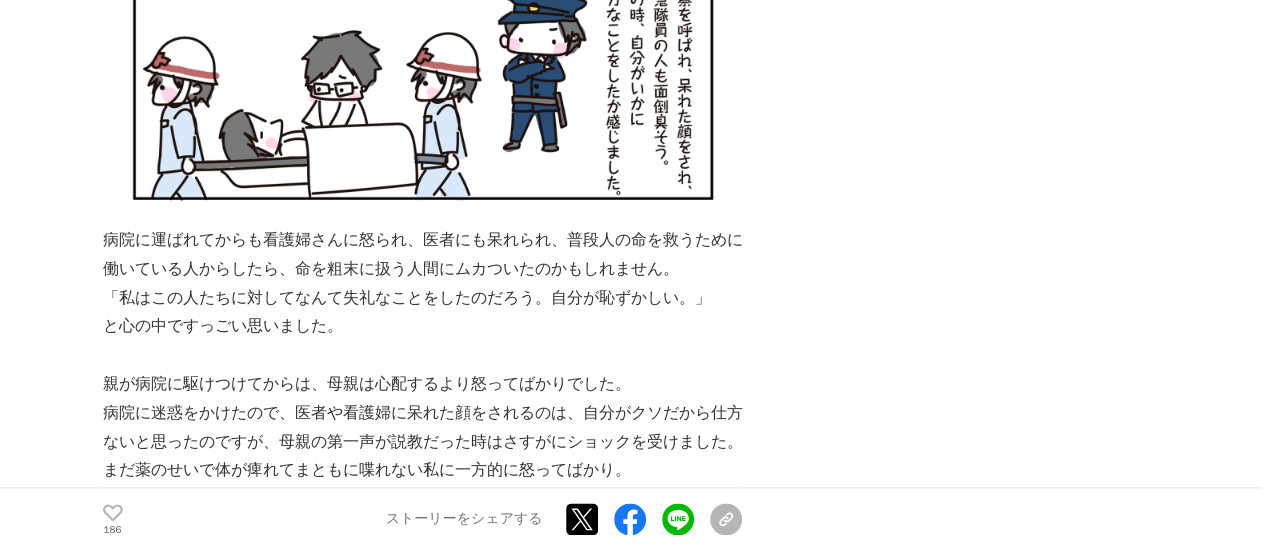 click on "生きることを諦めた私が、死ぬことを諦めてemolをつくった話
メンタルヘルス
#メンタルヘルス
#AI
#スタートアップ
186" at bounding box center (632, 102) 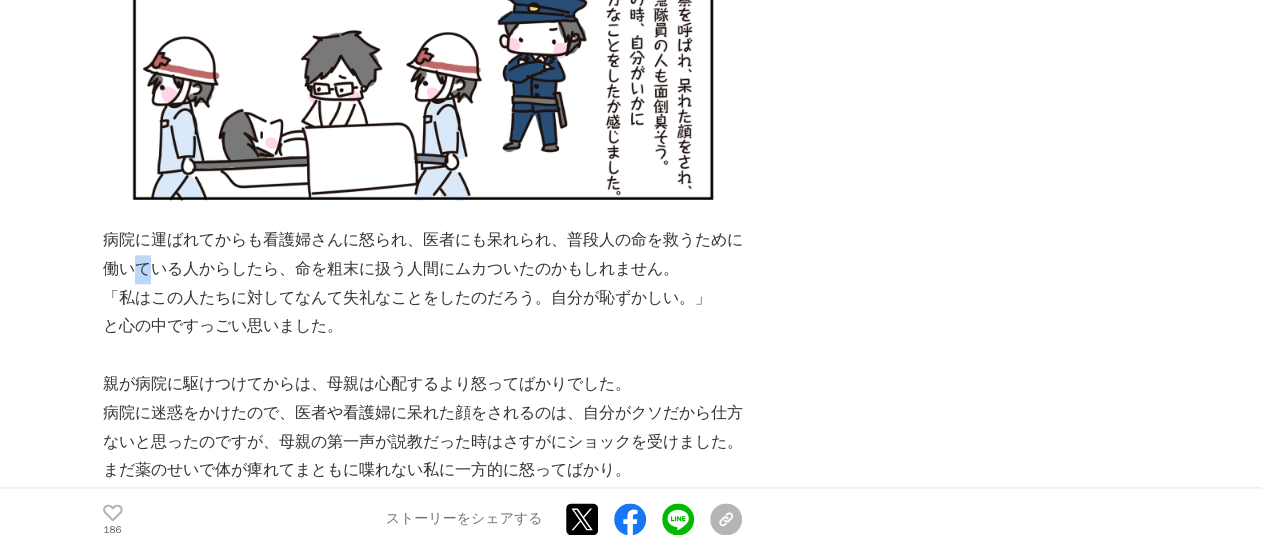 click on "病院に運ばれてからも看護婦さんに怒られ、医者にも呆れられ、普段人の命を救うために働いている人からしたら、命を粗末に扱う人間にムカついたのかもしれません。" at bounding box center (423, 255) 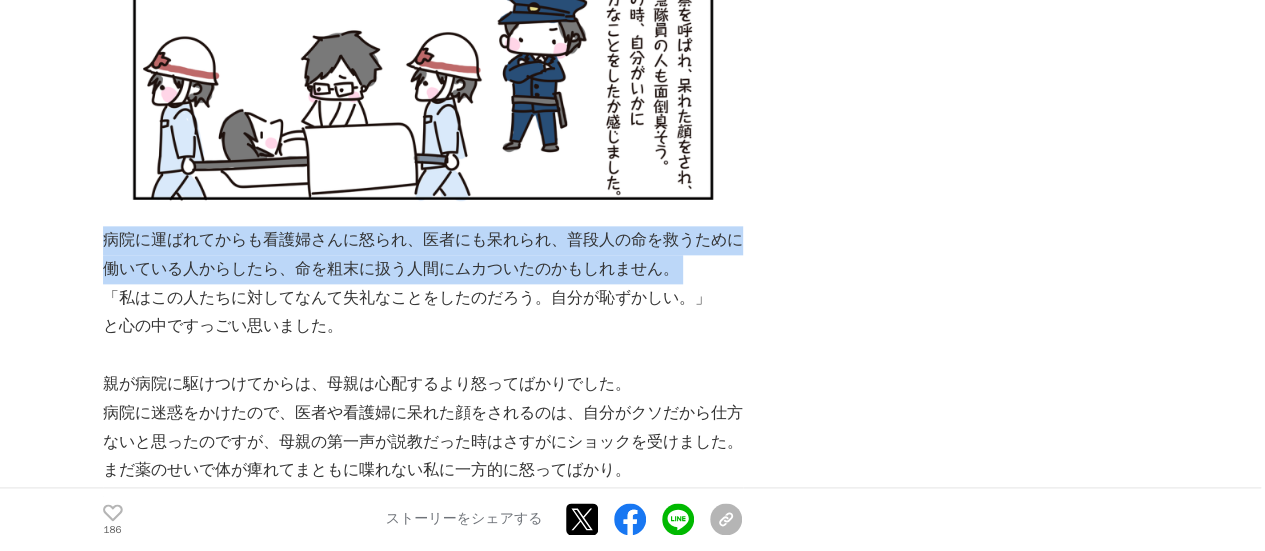 click on "病院に運ばれてからも看護婦さんに怒られ、医者にも呆れられ、普段人の命を救うために働いている人からしたら、命を粗末に扱う人間にムカついたのかもしれません。" at bounding box center (423, 255) 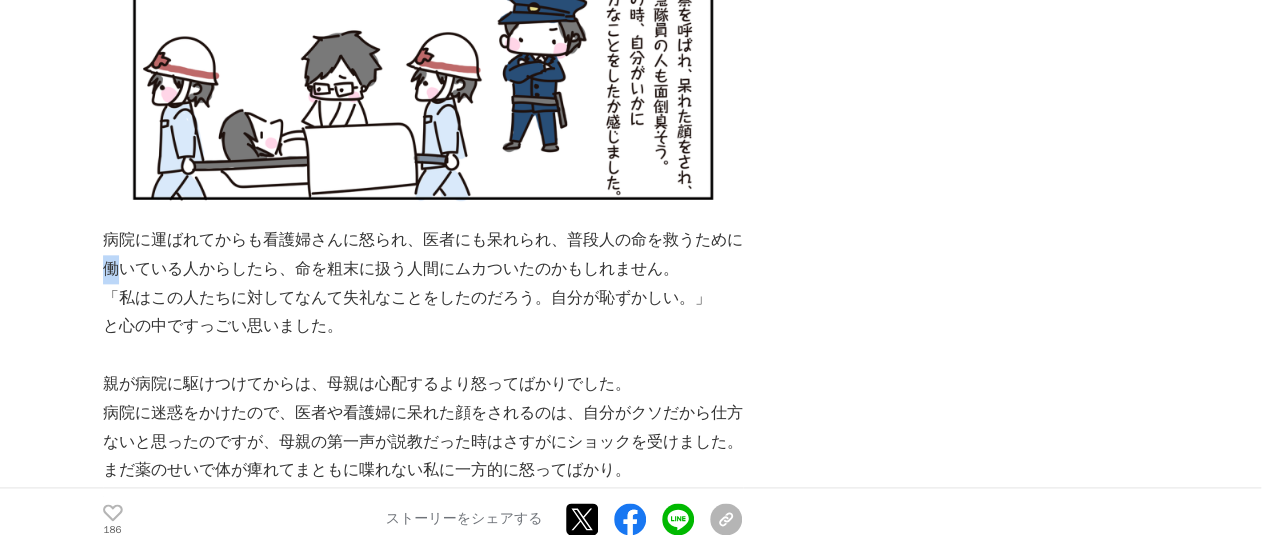 click on "病院に運ばれてからも看護婦さんに怒られ、医者にも呆れられ、普段人の命を救うために働いている人からしたら、命を粗末に扱う人間にムカついたのかもしれません。" at bounding box center [423, 255] 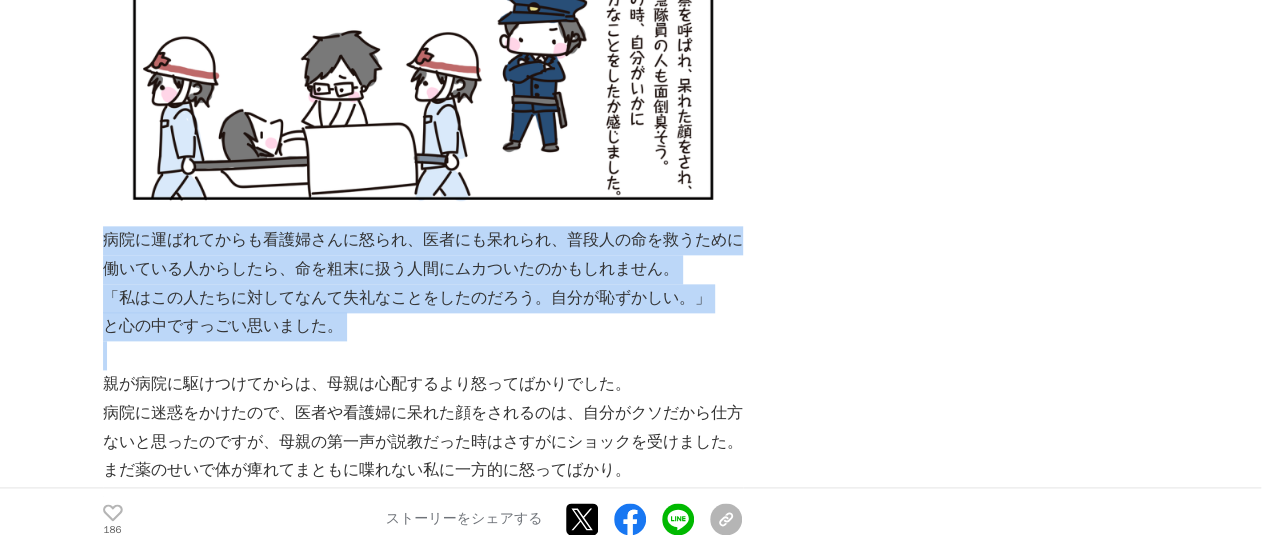 drag, startPoint x: 107, startPoint y: 229, endPoint x: 125, endPoint y: 306, distance: 79.07591 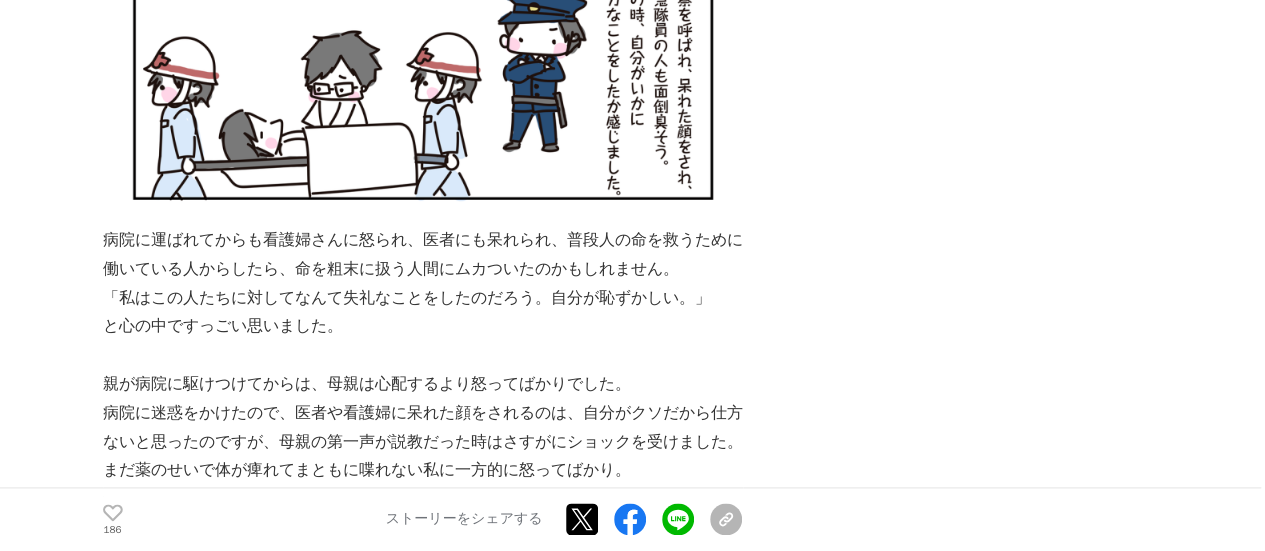 click on "生きることを諦めた私が、死ぬことを諦めてemolをつくった話
メンタルヘルス
#メンタルヘルス
#AI
#スタートアップ
186" at bounding box center (632, 102) 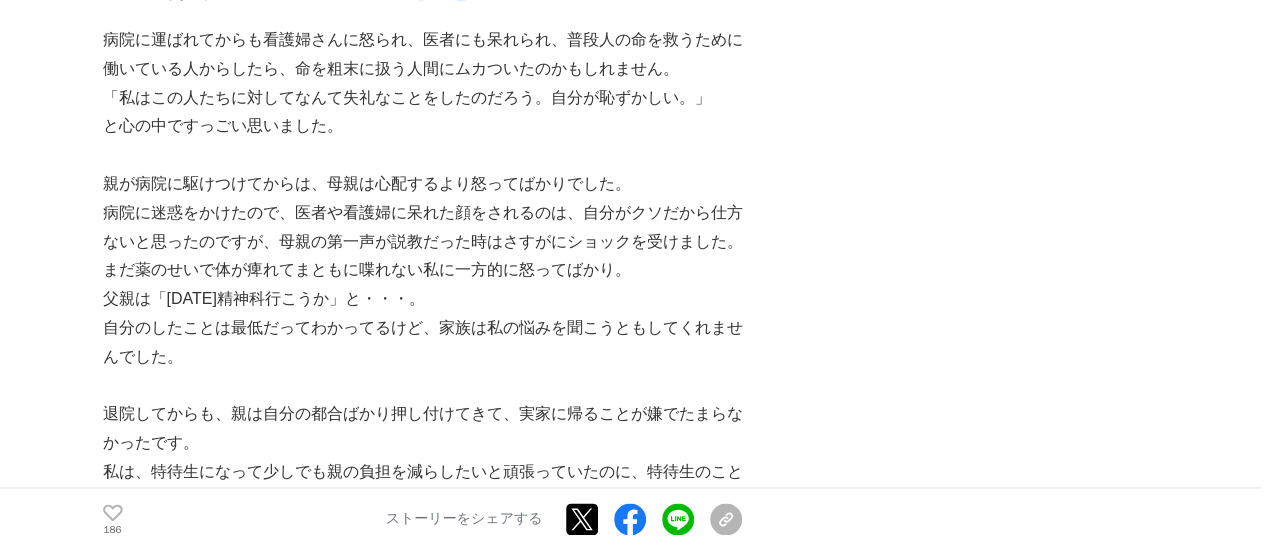 click on "と心の中ですっごい思いました。" at bounding box center [423, 126] 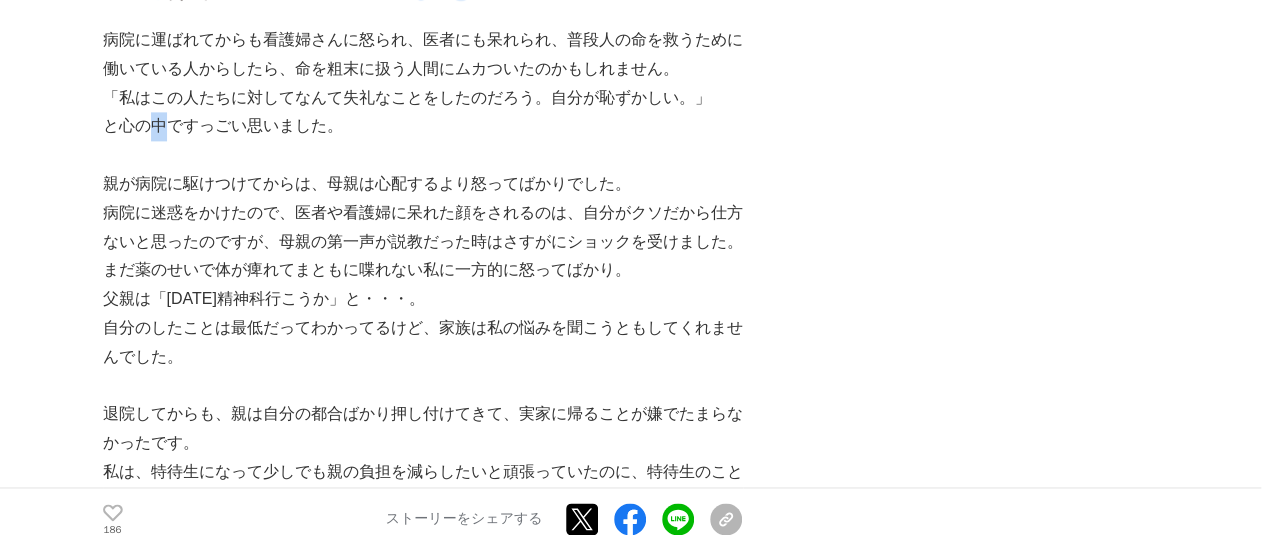 click on "と心の中ですっごい思いました。" at bounding box center [423, 126] 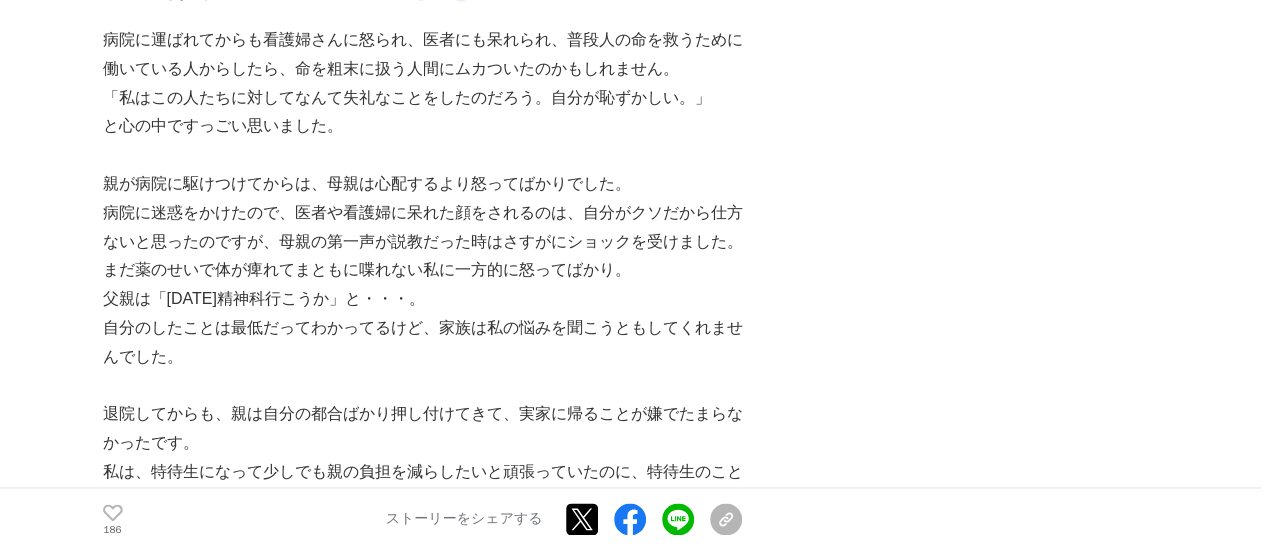 click on "親が病院に駆けつけてからは、母親は心配するより怒ってばかりでした。" at bounding box center (423, 184) 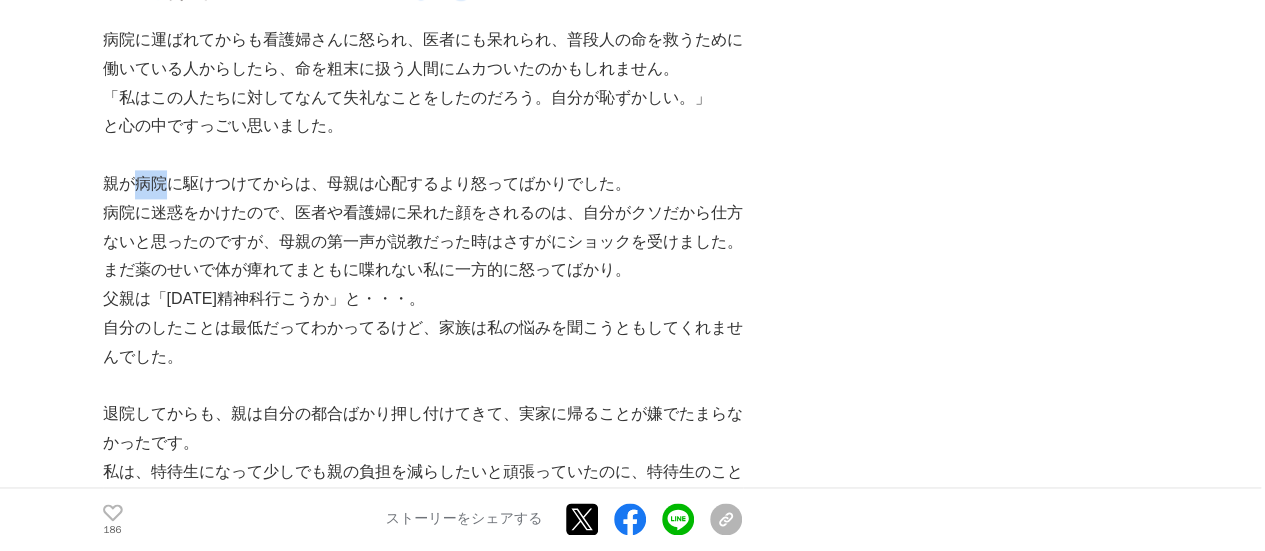 click on "親が病院に駆けつけてからは、母親は心配するより怒ってばかりでした。" at bounding box center (423, 184) 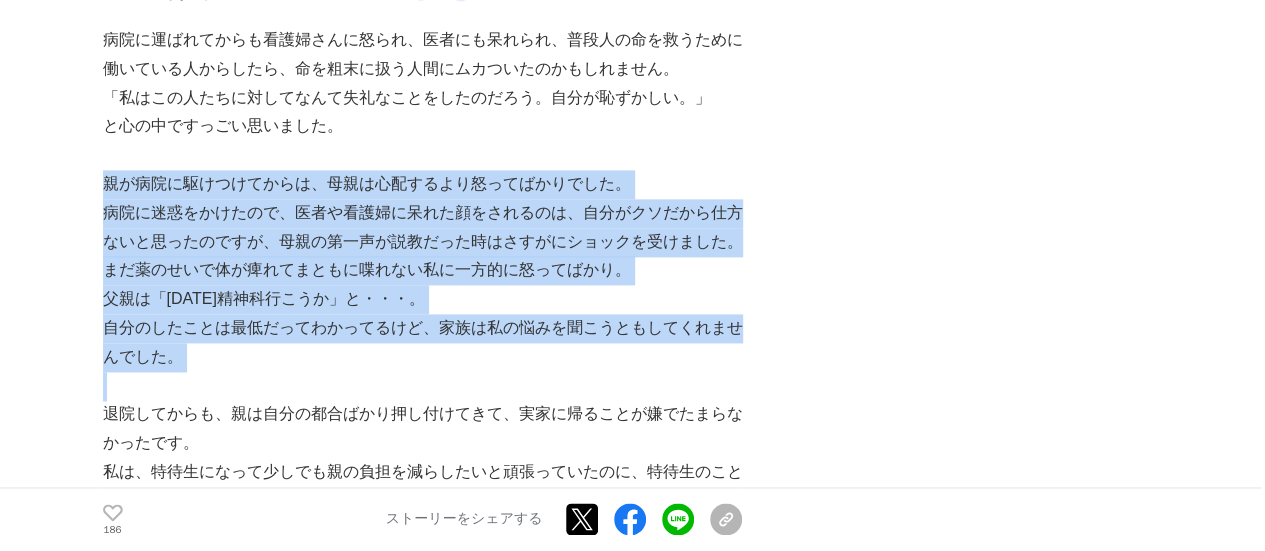 drag, startPoint x: 145, startPoint y: 144, endPoint x: 166, endPoint y: 308, distance: 165.33905 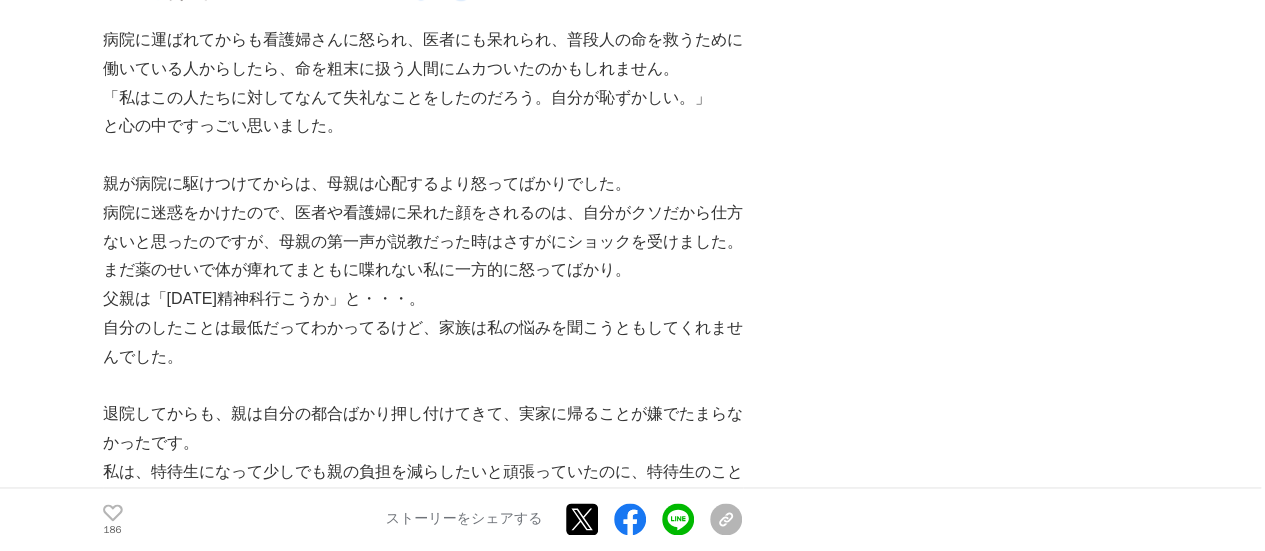drag, startPoint x: 762, startPoint y: 179, endPoint x: 748, endPoint y: 183, distance: 14.56022 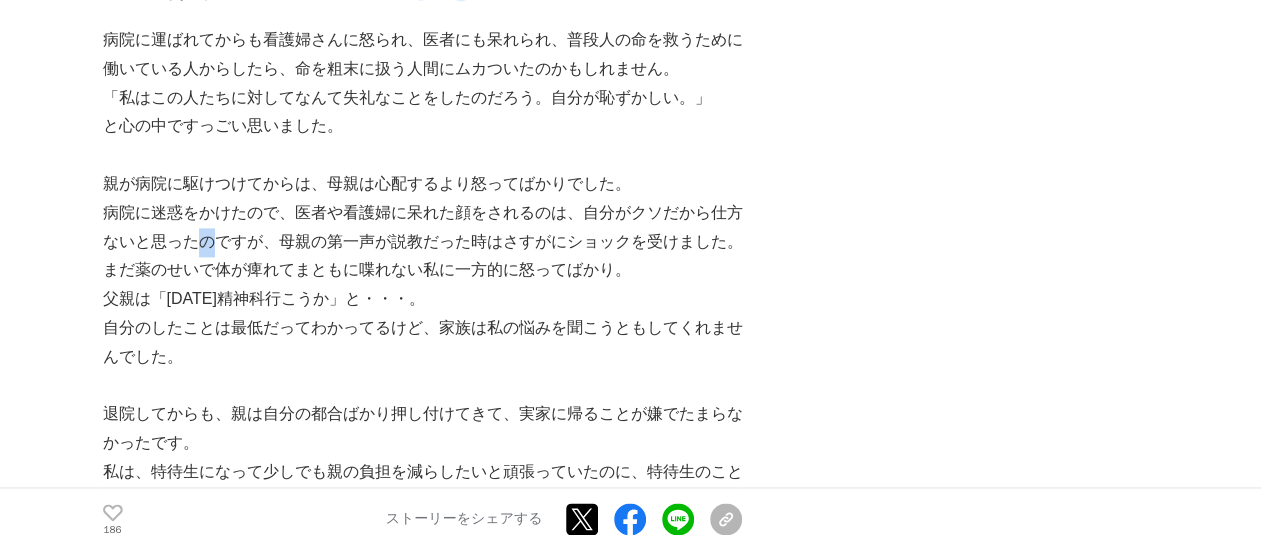 click on "病院に迷惑をかけたので、医者や看護婦に呆れた顔をされるのは、自分がクソだから仕方ないと思ったのですが、母親の第一声が説教だった時はさすがにショックを受けました。" at bounding box center [423, 228] 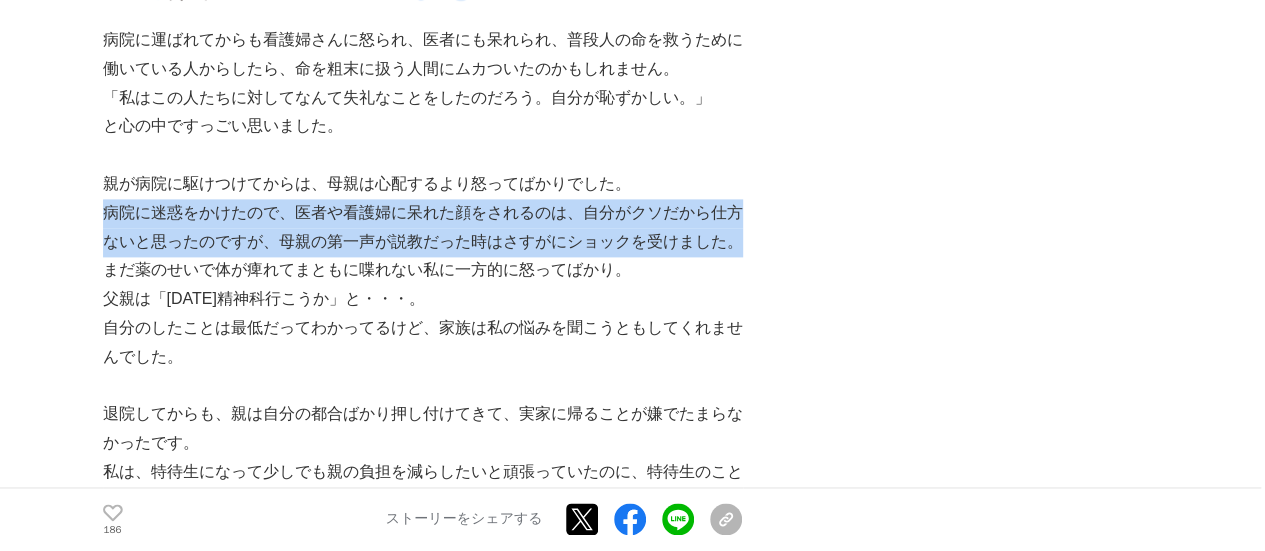 click on "病院に迷惑をかけたので、医者や看護婦に呆れた顔をされるのは、自分がクソだから仕方ないと思ったのですが、母親の第一声が説教だった時はさすがにショックを受けました。" at bounding box center (423, 228) 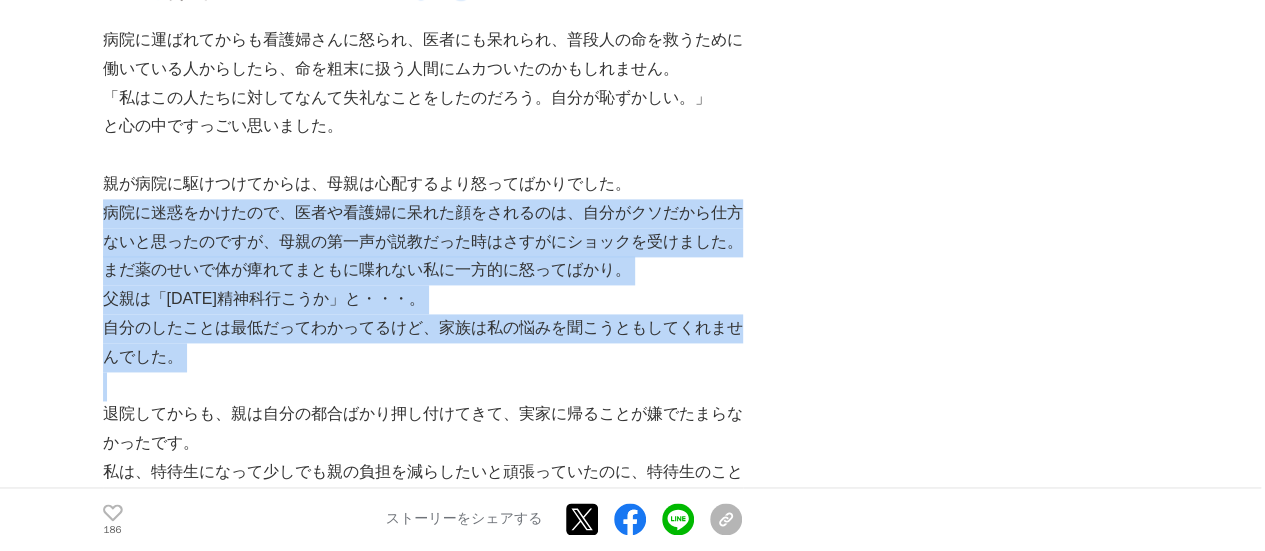 drag, startPoint x: 196, startPoint y: 201, endPoint x: 202, endPoint y: 316, distance: 115.15642 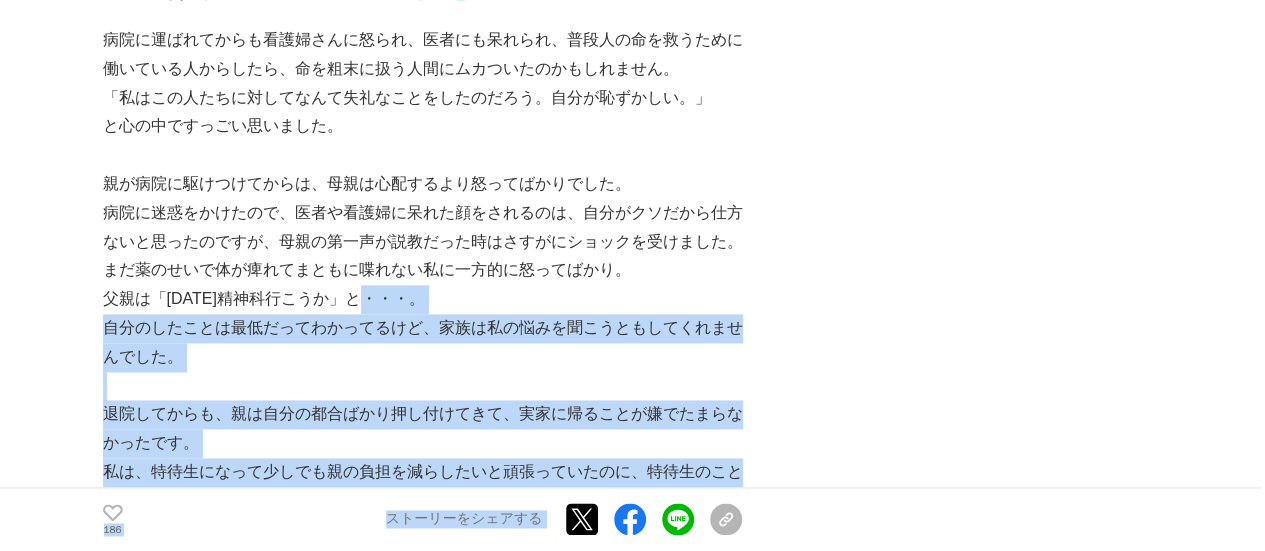 drag, startPoint x: 577, startPoint y: 245, endPoint x: 427, endPoint y: 263, distance: 151.07614 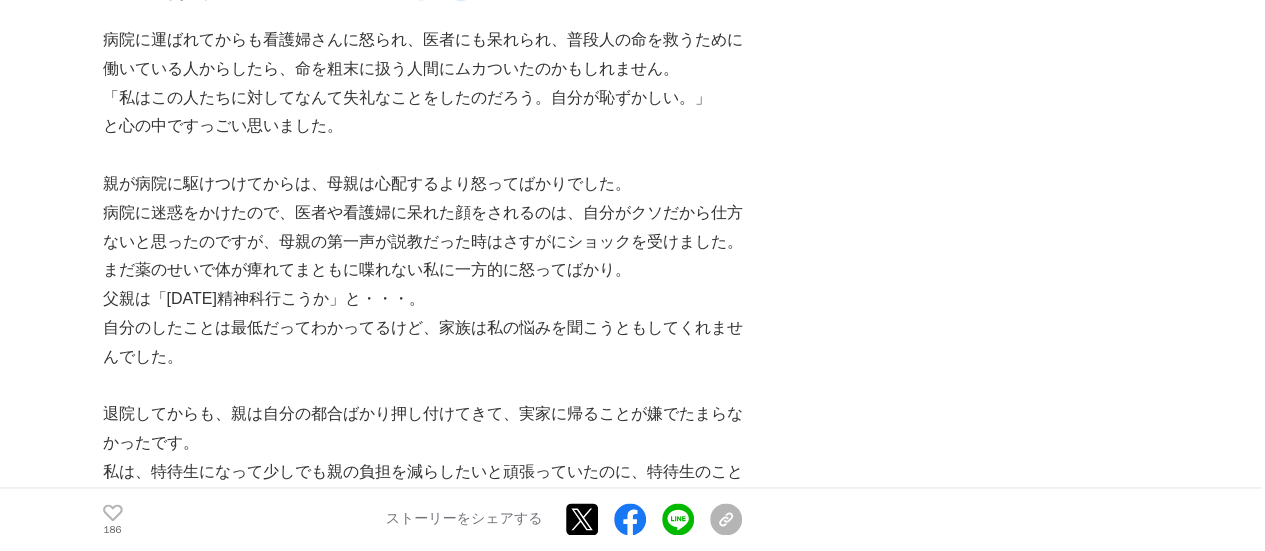 click on "まだ薬のせいで体が痺れてまともに喋れない私に一方的に怒ってばかり。" at bounding box center (423, 270) 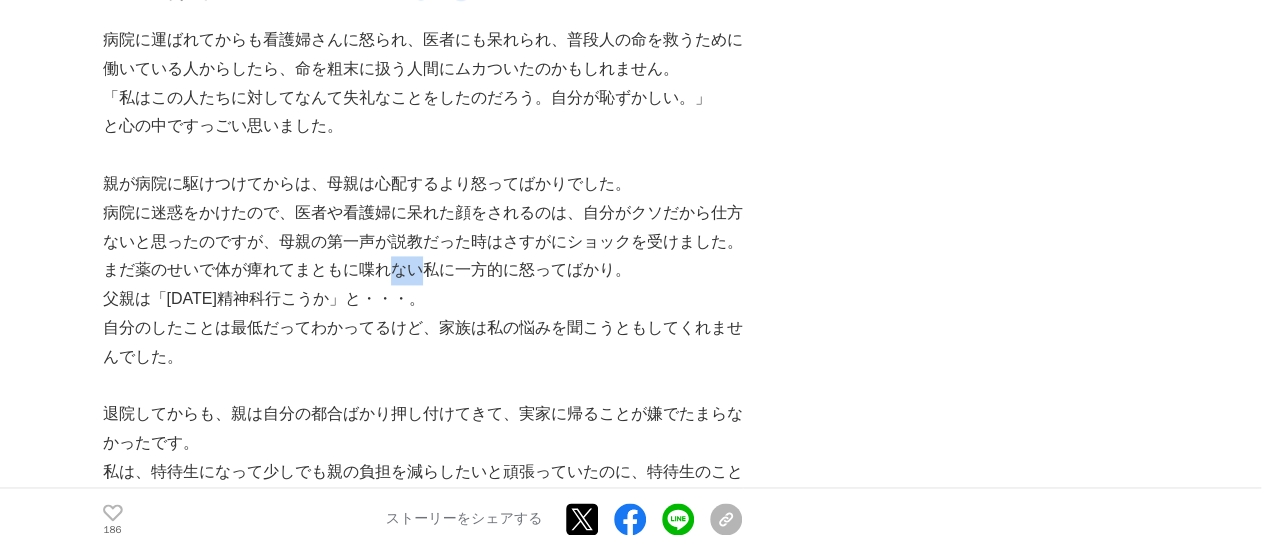 click on "まだ薬のせいで体が痺れてまともに喋れない私に一方的に怒ってばかり。" at bounding box center [423, 270] 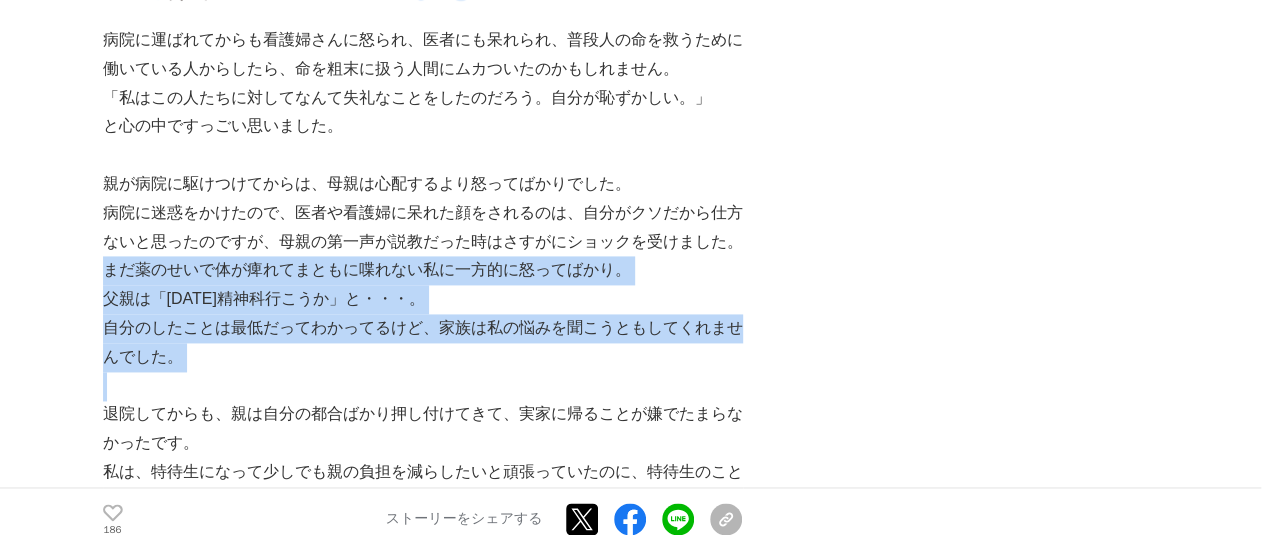 drag, startPoint x: 405, startPoint y: 234, endPoint x: 410, endPoint y: 315, distance: 81.154175 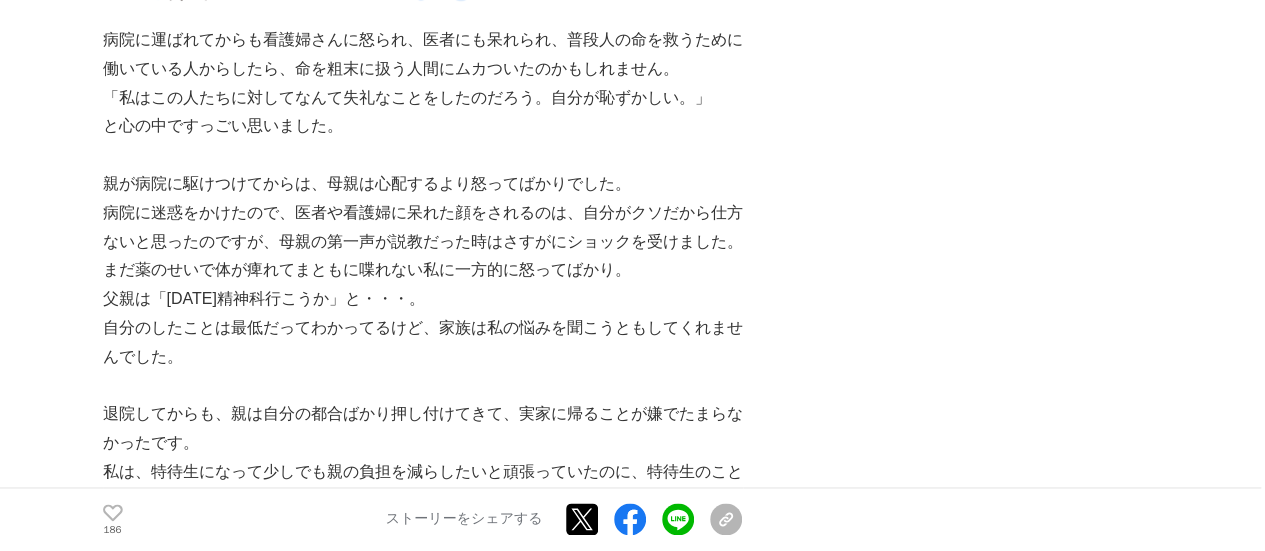 click on "親が病院に駆けつけてからは、母親は心配するより怒ってばかりでした。" at bounding box center (423, 184) 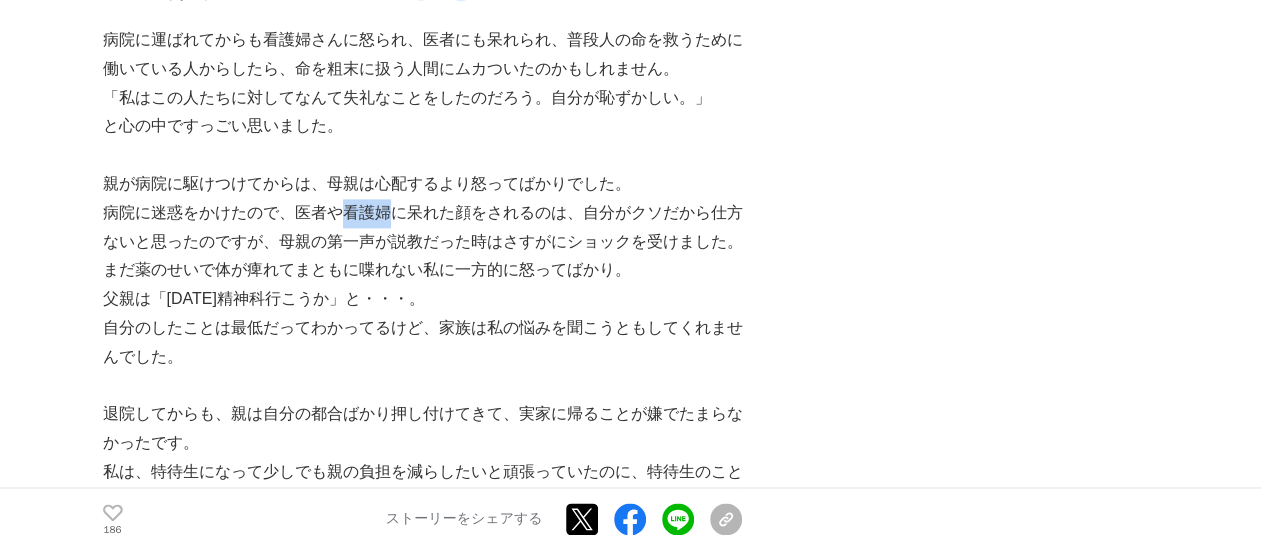 click on "病院に迷惑をかけたので、医者や看護婦に呆れた顔をされるのは、自分がクソだから仕方ないと思ったのですが、母親の第一声が説教だった時はさすがにショックを受けました。" at bounding box center (423, 228) 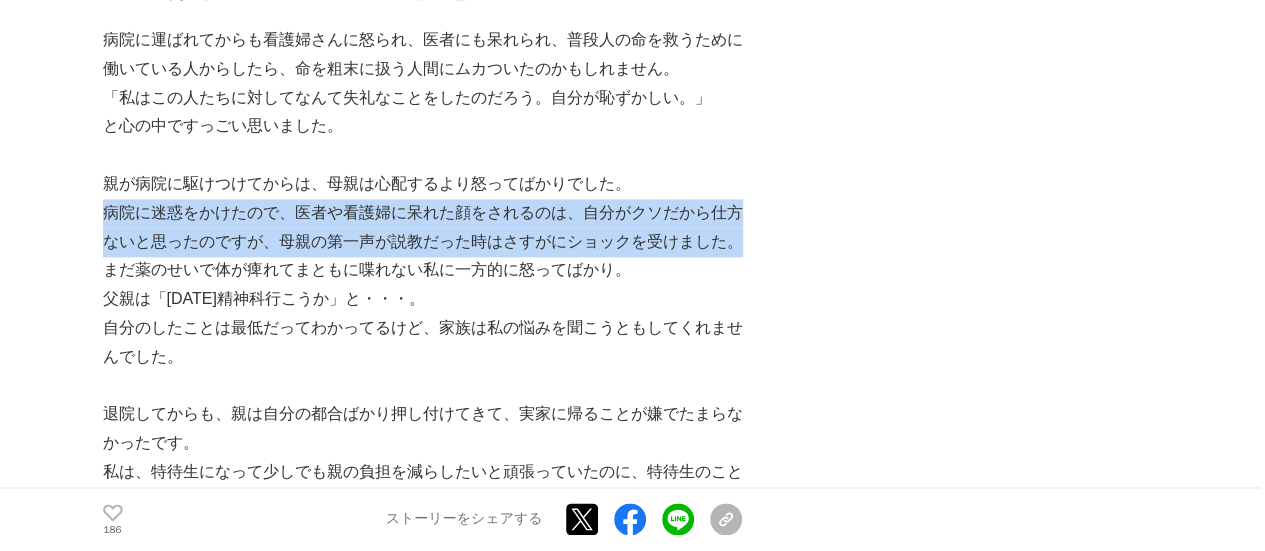 click on "病院に迷惑をかけたので、医者や看護婦に呆れた顔をされるのは、自分がクソだから仕方ないと思ったのですが、母親の第一声が説教だった時はさすがにショックを受けました。" at bounding box center (423, 228) 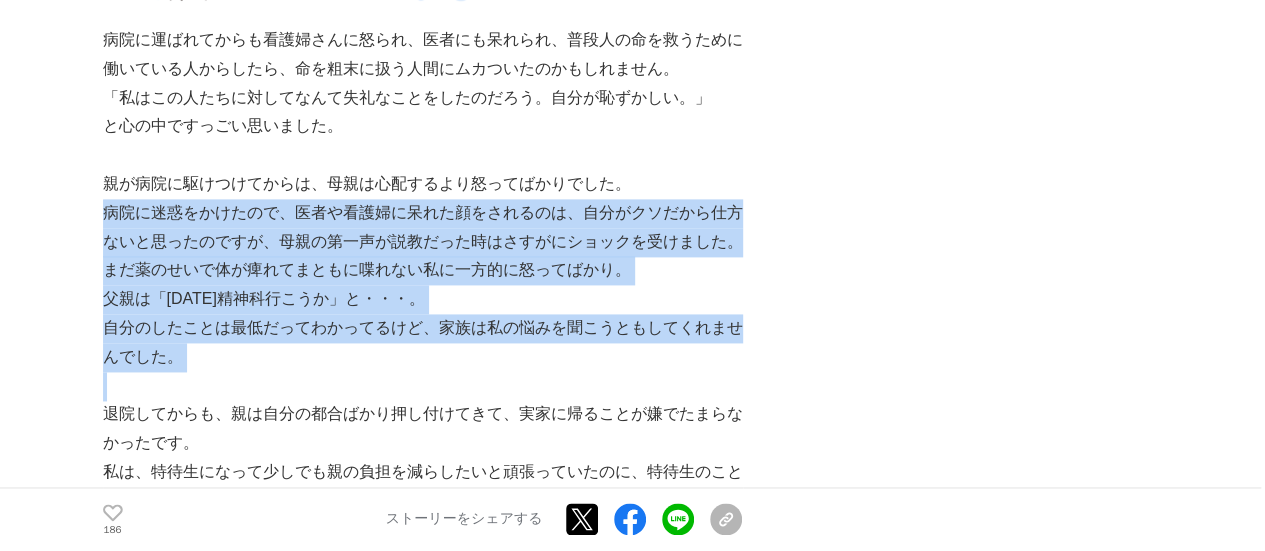 drag, startPoint x: 361, startPoint y: 187, endPoint x: 346, endPoint y: 303, distance: 116.965805 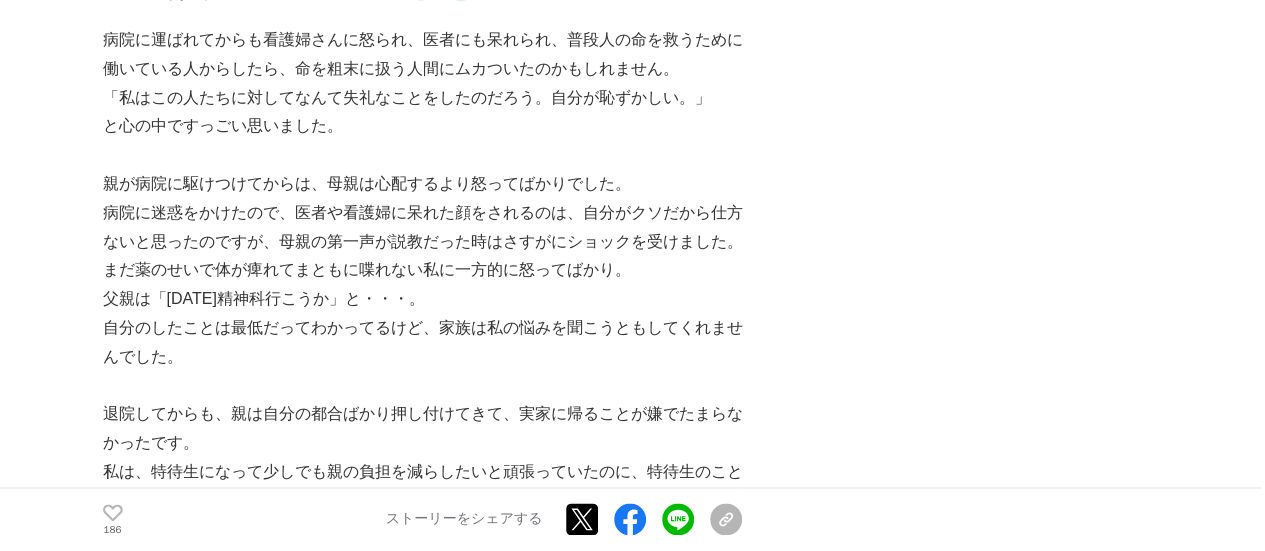 click on "生きることを諦めた私が、死ぬことを諦めてemolをつくった話
メンタルヘルス
#メンタルヘルス
#AI
#スタートアップ
186" at bounding box center (632, -98) 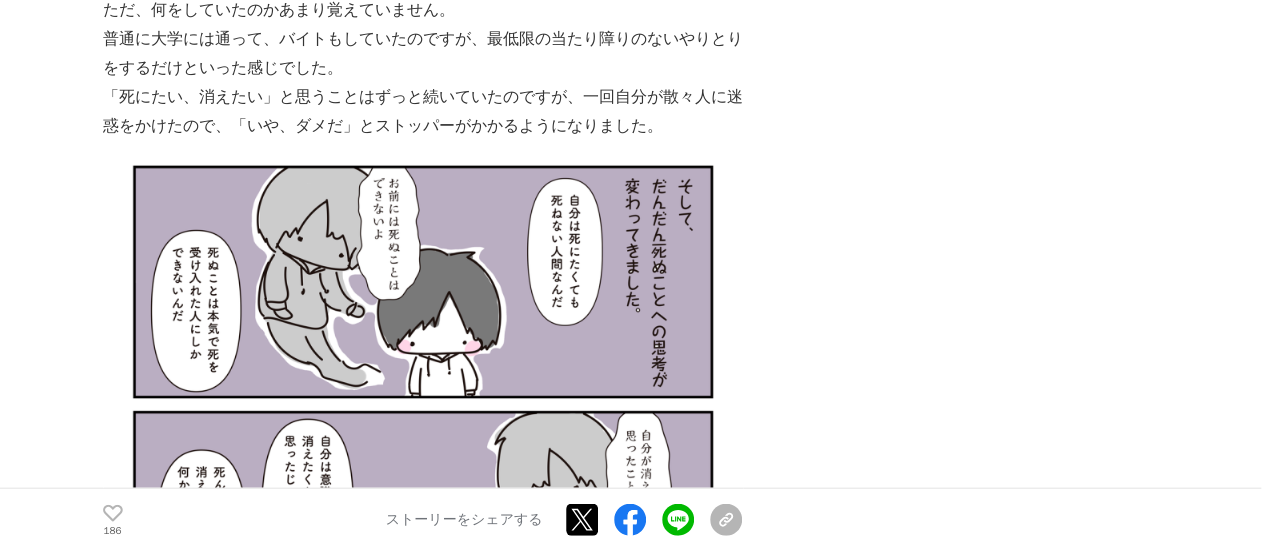 scroll, scrollTop: 13466, scrollLeft: 0, axis: vertical 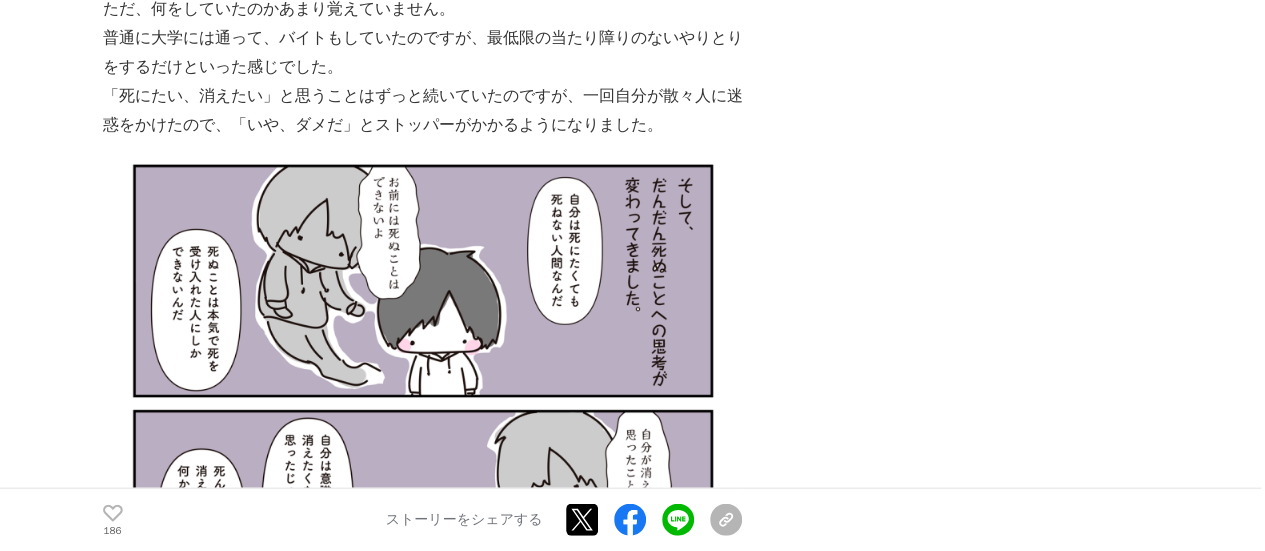 click on "生きることを諦めた私が、死ぬことを諦めてemolをつくった話
メンタルヘルス
#メンタルヘルス
#AI
#スタートアップ
186" at bounding box center [632, -898] 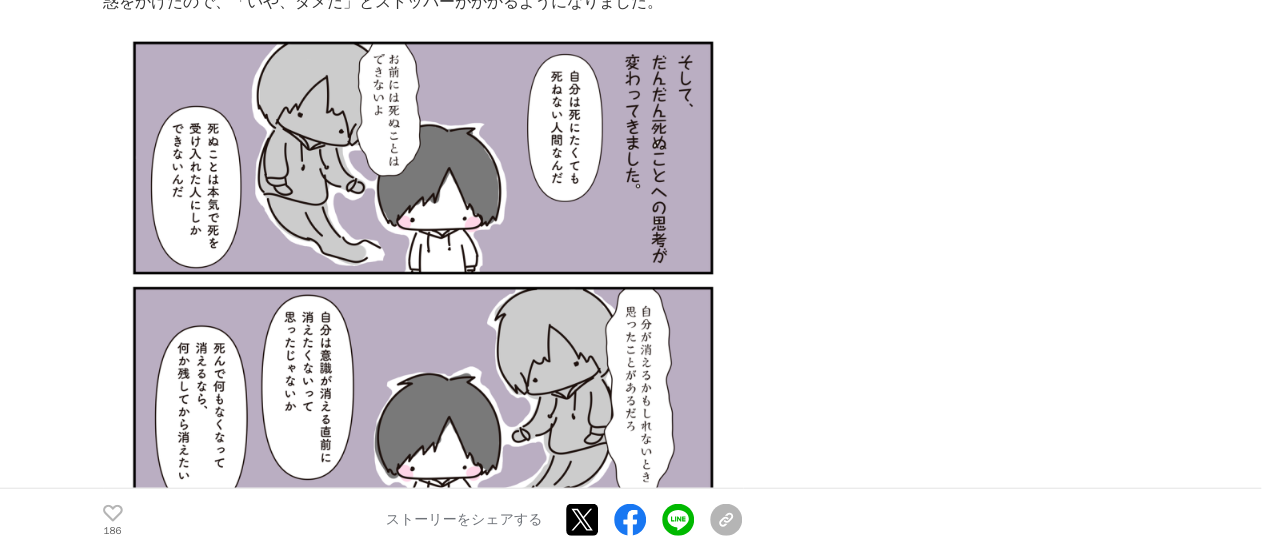 scroll, scrollTop: 13666, scrollLeft: 0, axis: vertical 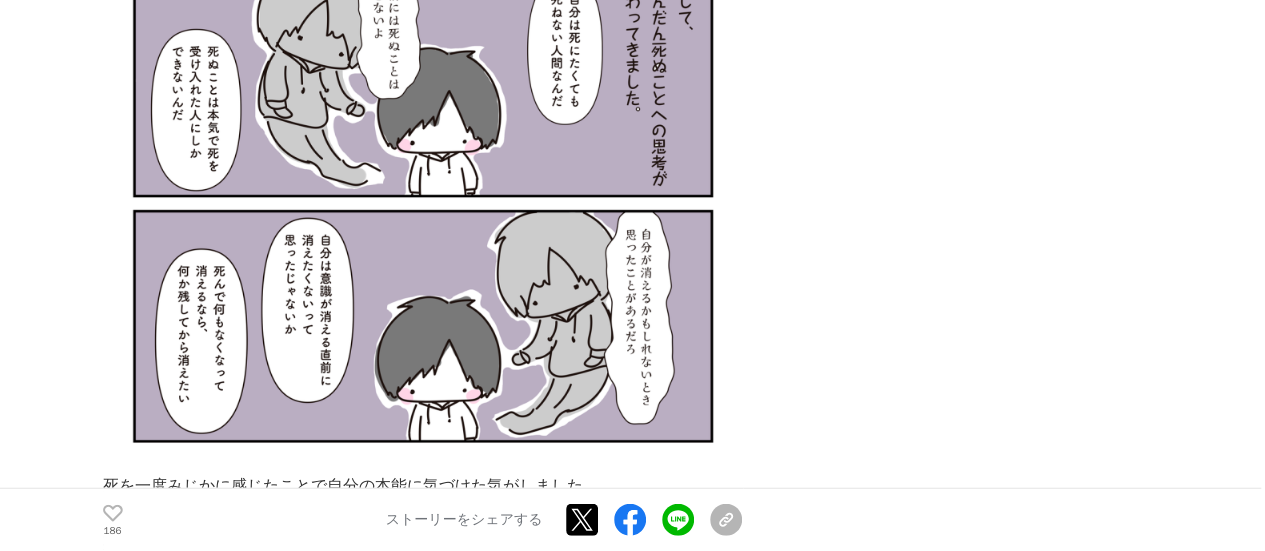 click on "生きることを諦めた私が、死ぬことを諦めてemolをつくった話
メンタルヘルス
#メンタルヘルス
#AI
#スタートアップ
186" at bounding box center [632, -1098] 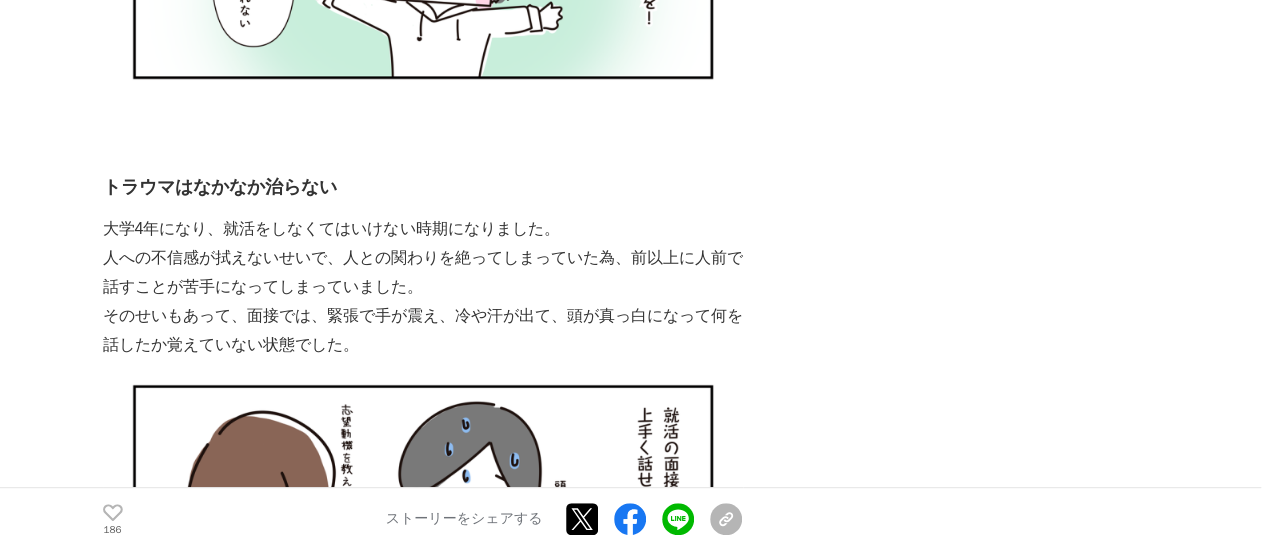 scroll, scrollTop: 15566, scrollLeft: 0, axis: vertical 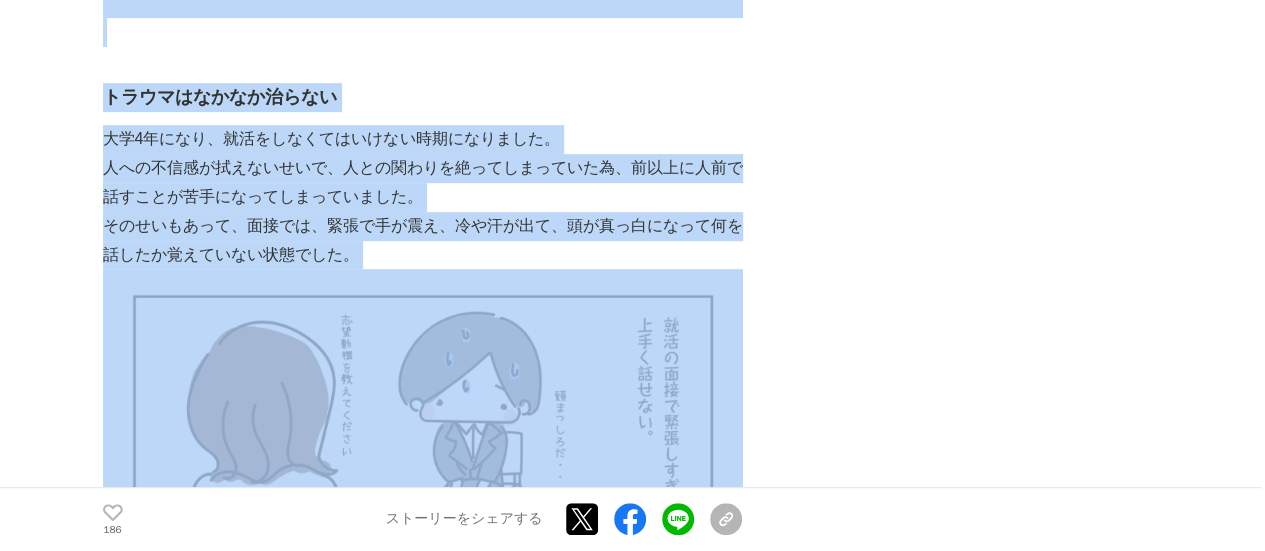 drag, startPoint x: 118, startPoint y: 93, endPoint x: 407, endPoint y: 240, distance: 324.23758 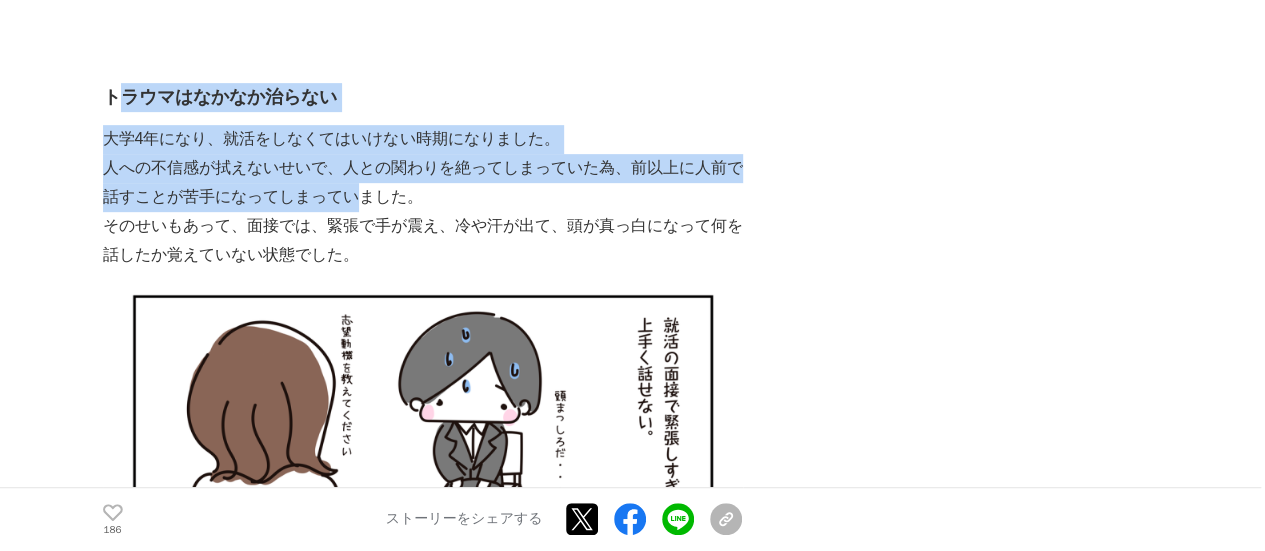 drag, startPoint x: 119, startPoint y: 80, endPoint x: 368, endPoint y: 182, distance: 269.0818 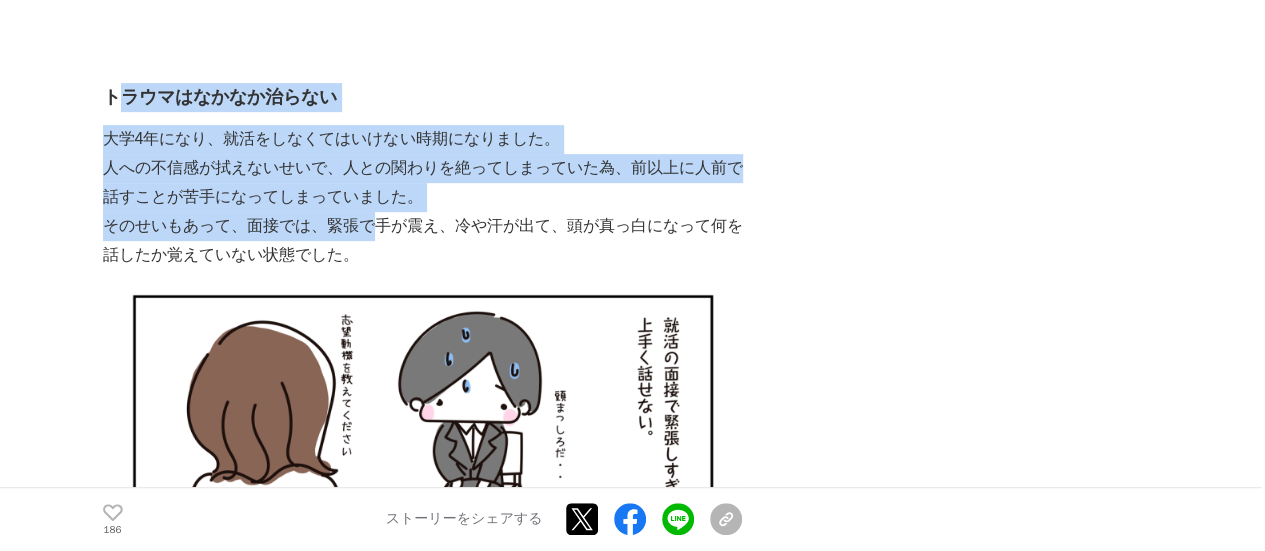 click on "そのせいもあって、面接では、緊張で手が震え、冷や汗が出て、頭が真っ白になって何を話したか覚えていない状態でした。" at bounding box center (423, 241) 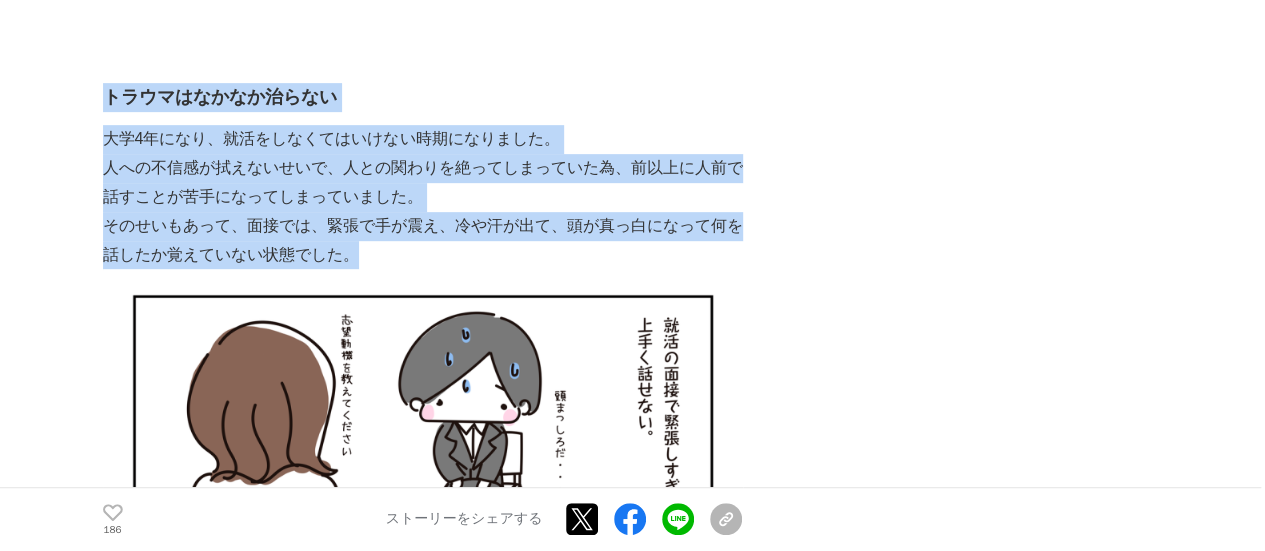 drag, startPoint x: 147, startPoint y: 75, endPoint x: 374, endPoint y: 230, distance: 274.87088 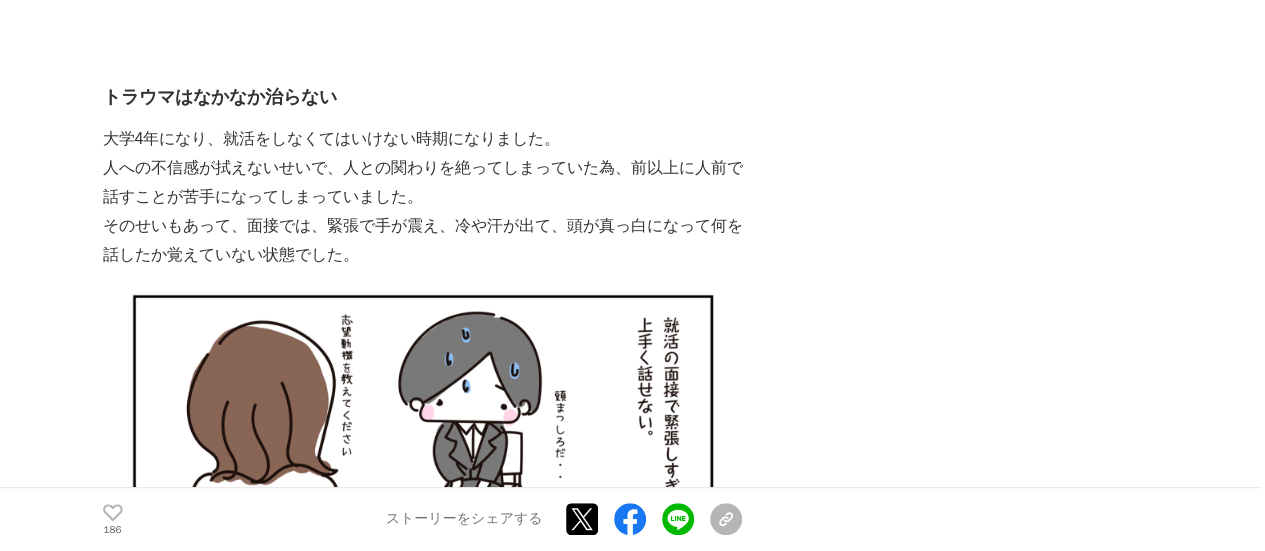 click on "生きることを諦めた私が、死ぬことを諦めてemolをつくった話
メンタルヘルス
#メンタルヘルス
#AI
#スタートアップ
186" at bounding box center (632, -2998) 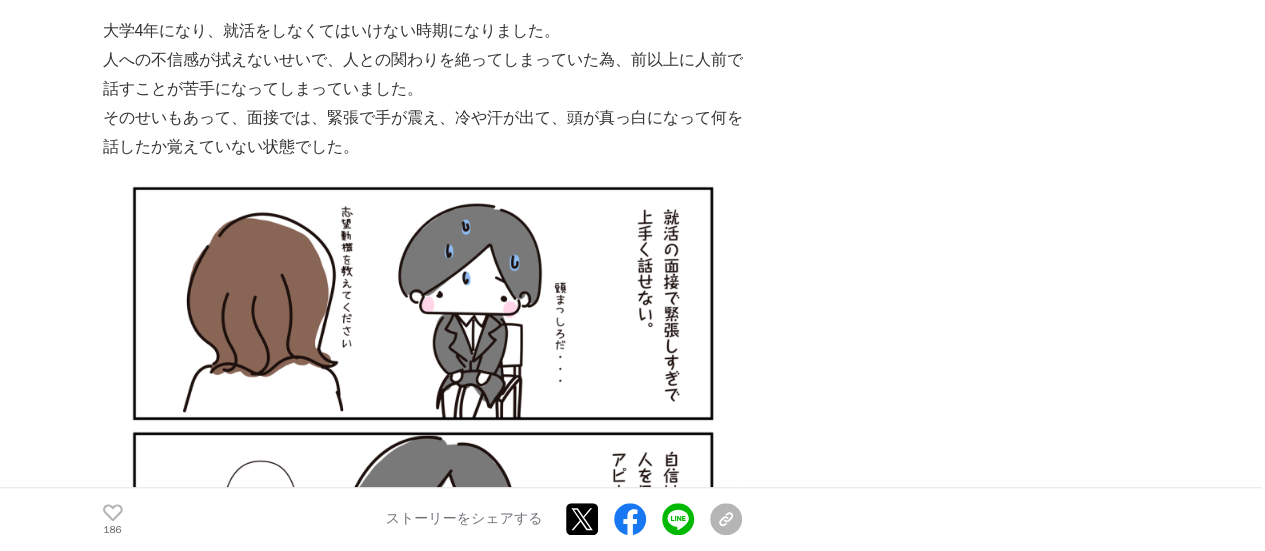 scroll, scrollTop: 15766, scrollLeft: 0, axis: vertical 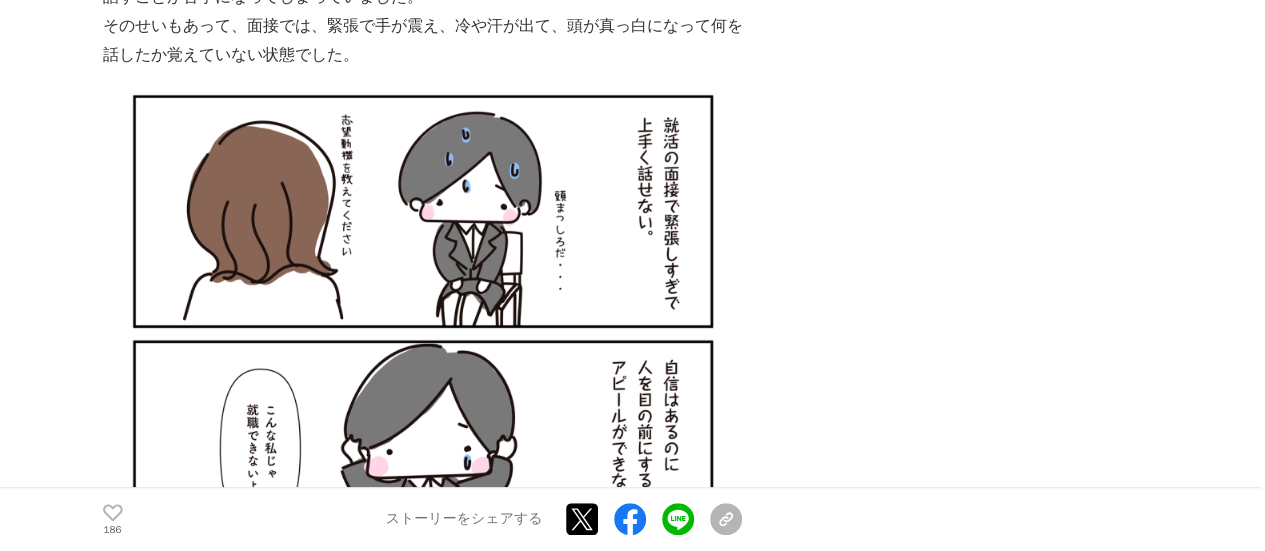 click on "生きることを諦めた私が、死ぬことを諦めてemolをつくった話
メンタルヘルス
#メンタルヘルス
#AI
#スタートアップ
186" at bounding box center (632, -3198) 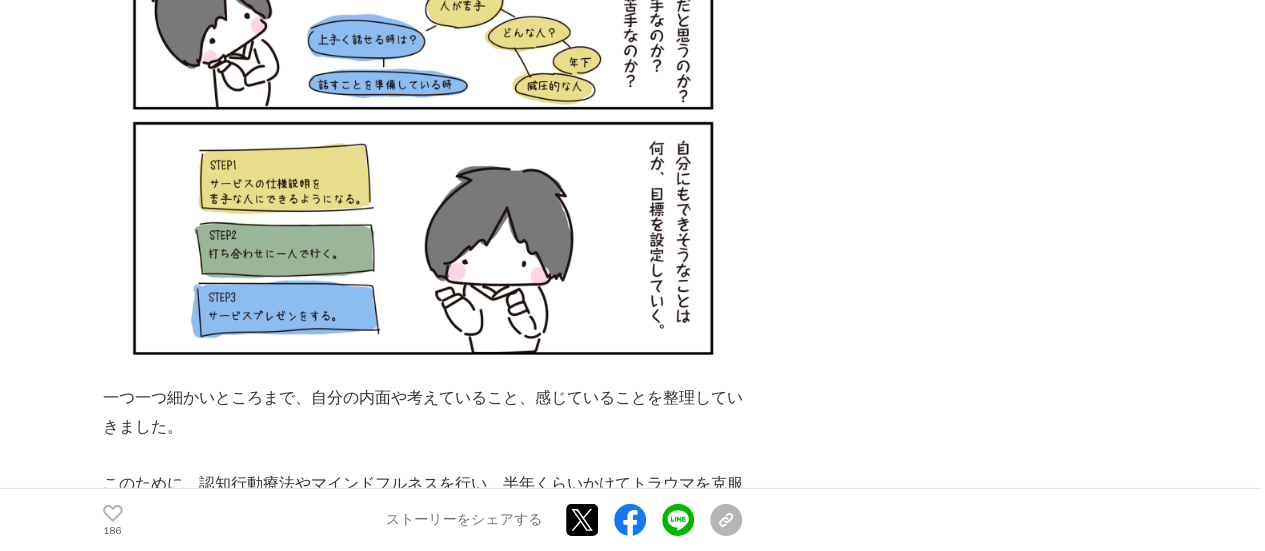 scroll, scrollTop: 21666, scrollLeft: 0, axis: vertical 